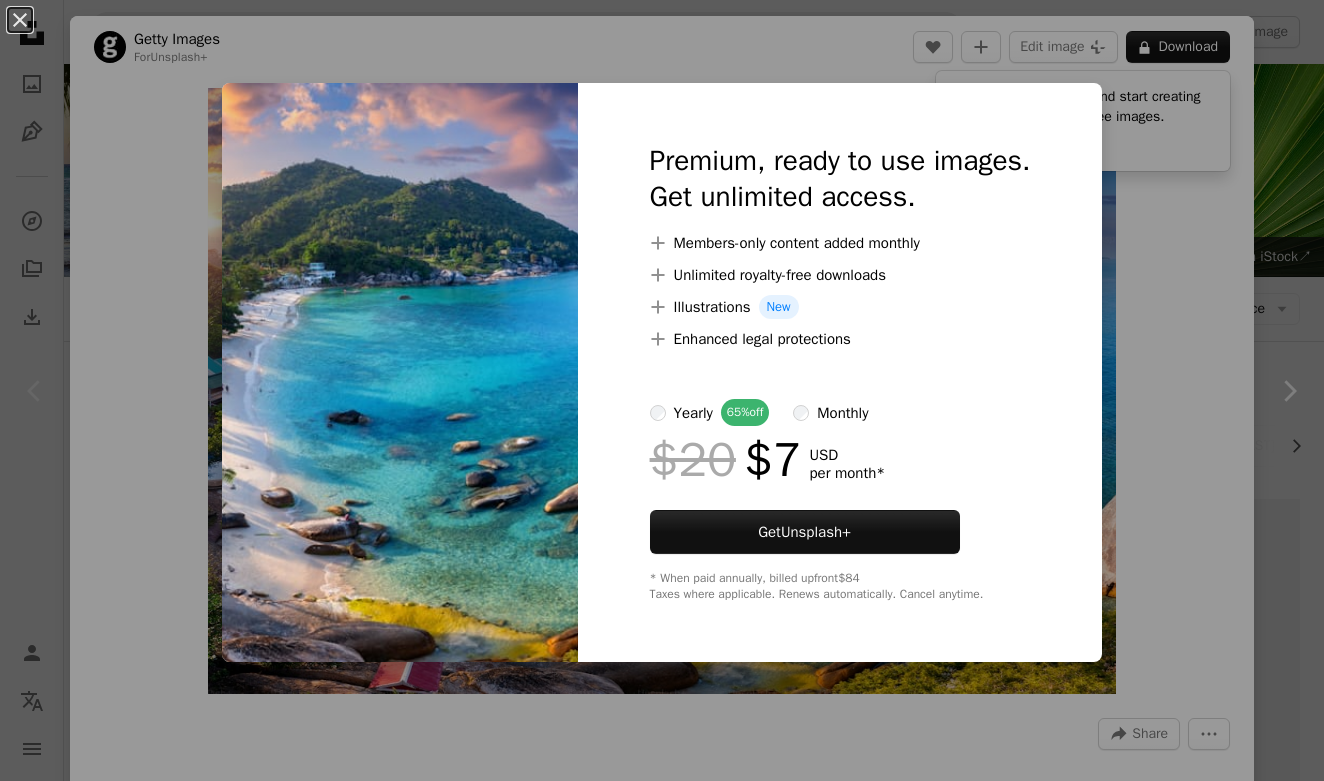 scroll, scrollTop: 282, scrollLeft: 0, axis: vertical 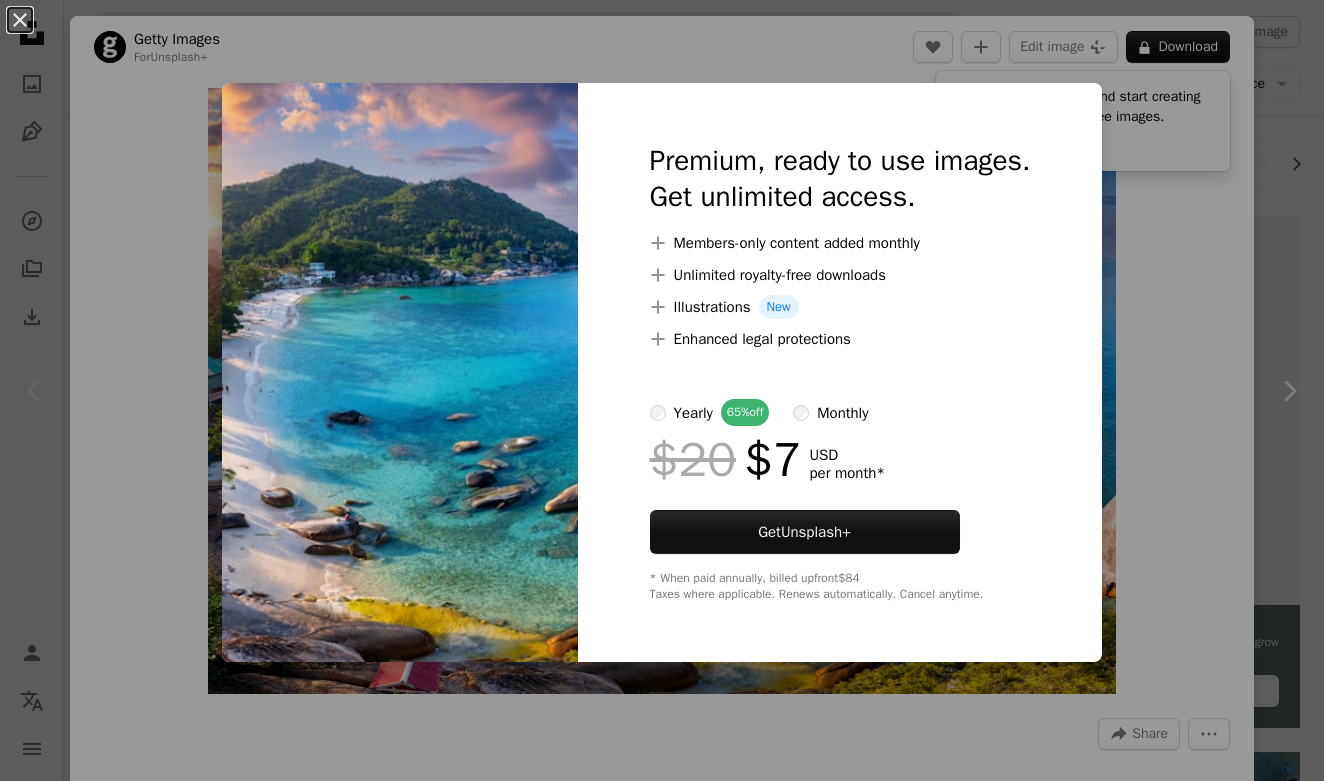 click on "An X shape Premium, ready to use images. Get unlimited access. A plus sign Members-only content added monthly A plus sign Unlimited royalty-free downloads A plus sign Illustrations  New A plus sign Enhanced legal protections yearly 65%  off monthly $20   $7 USD per month * Get  Unsplash+ * When paid annually, billed upfront  $84 Taxes where applicable. Renews automatically. Cancel anytime." at bounding box center [662, 390] 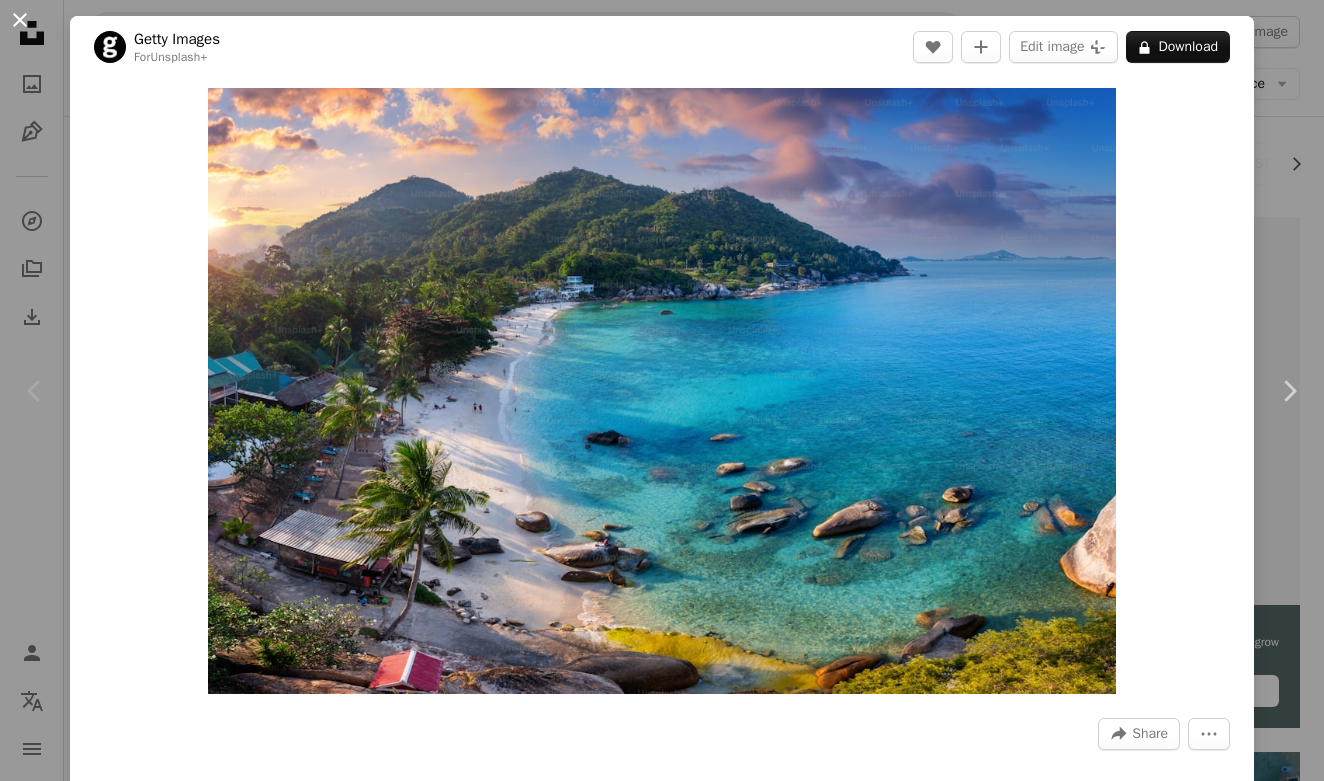 click on "An X shape" at bounding box center (20, 20) 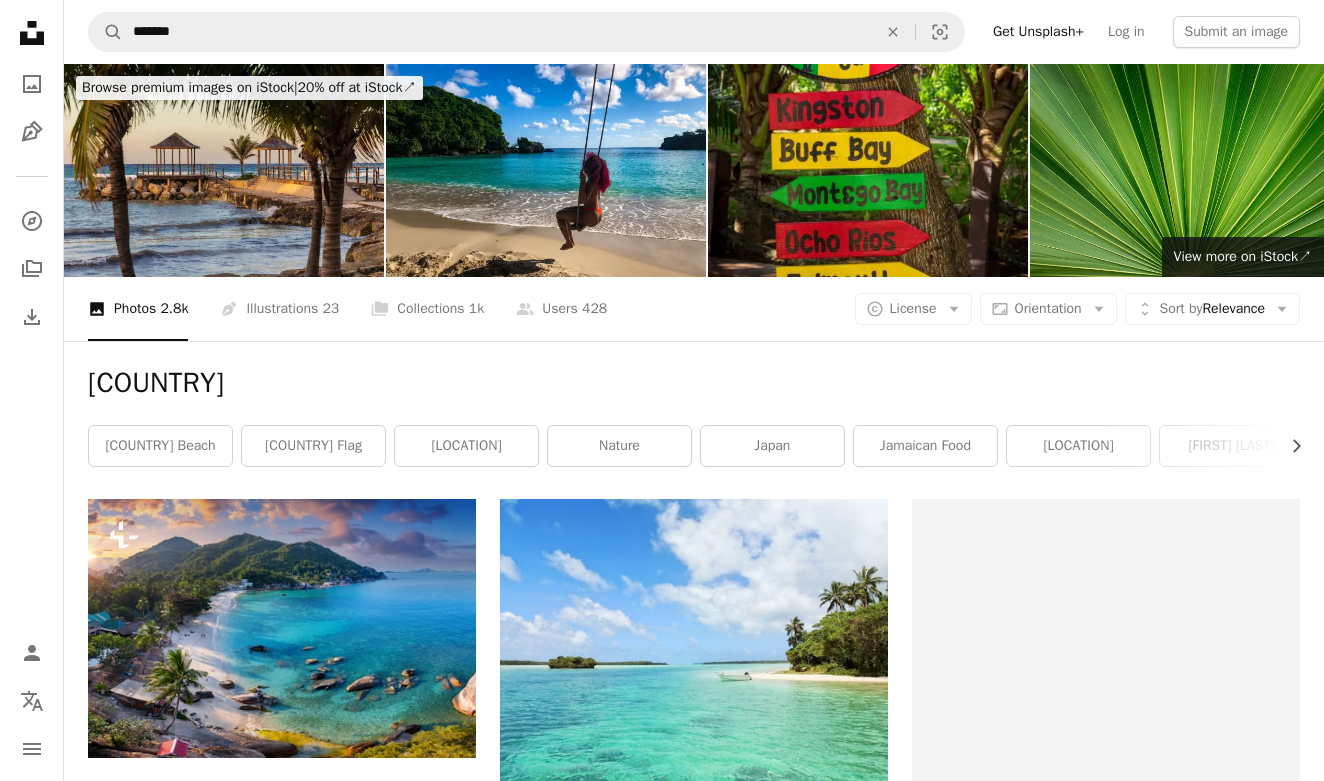 scroll, scrollTop: 0, scrollLeft: 0, axis: both 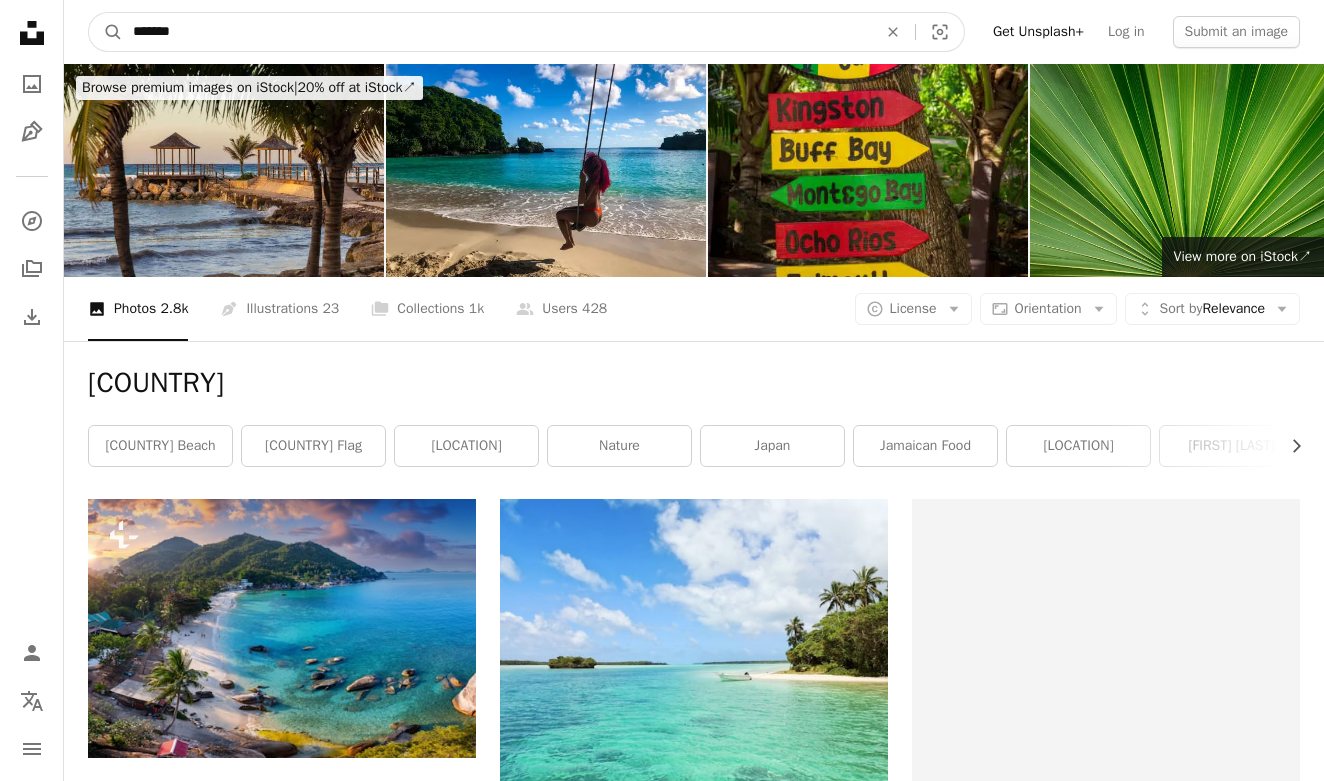 click on "*******" at bounding box center (497, 32) 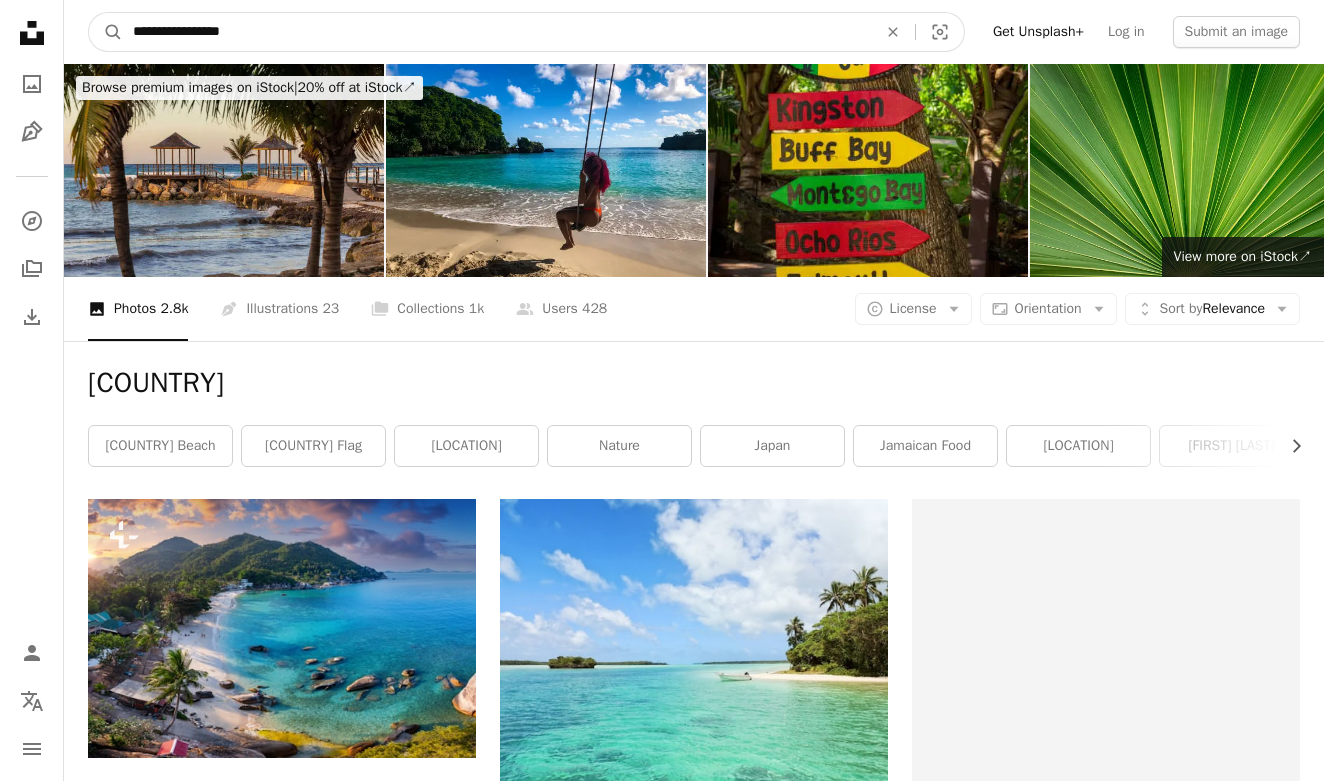 type on "**********" 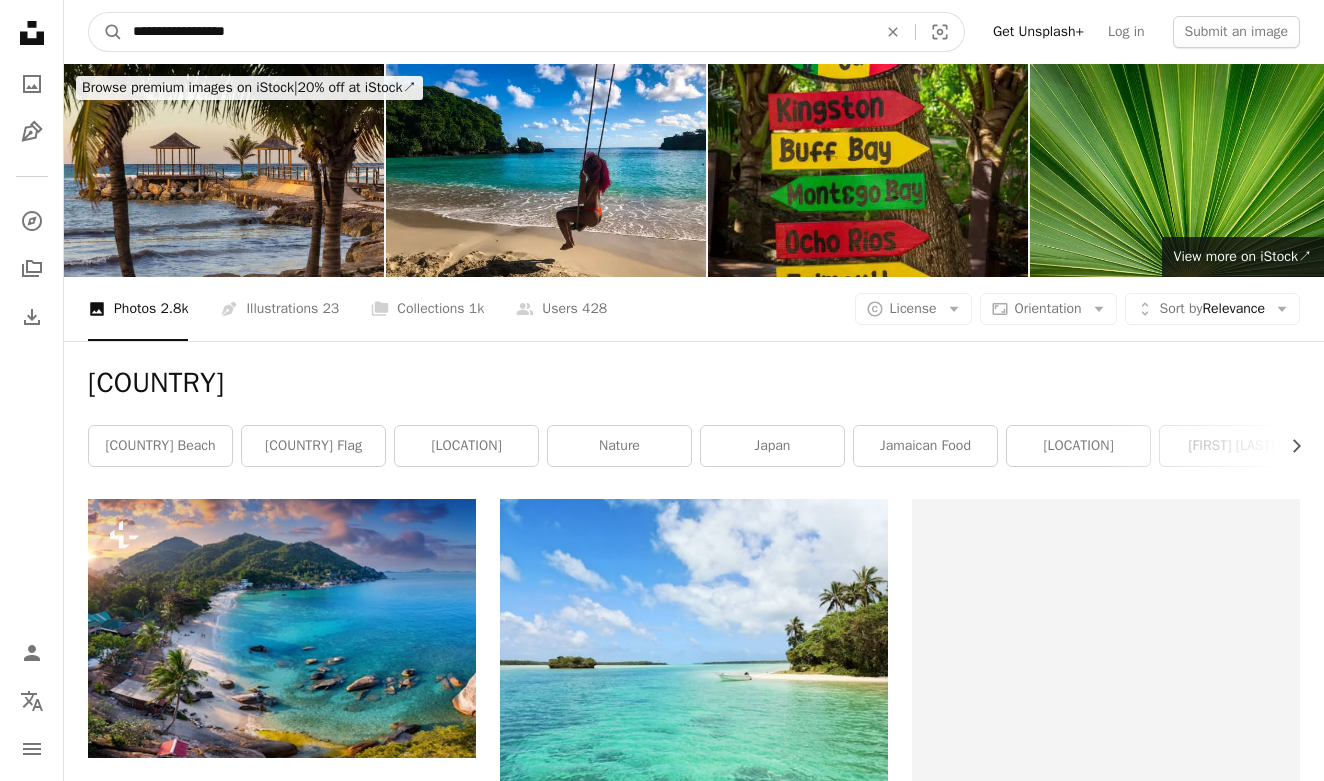 click on "A magnifying glass" at bounding box center [106, 32] 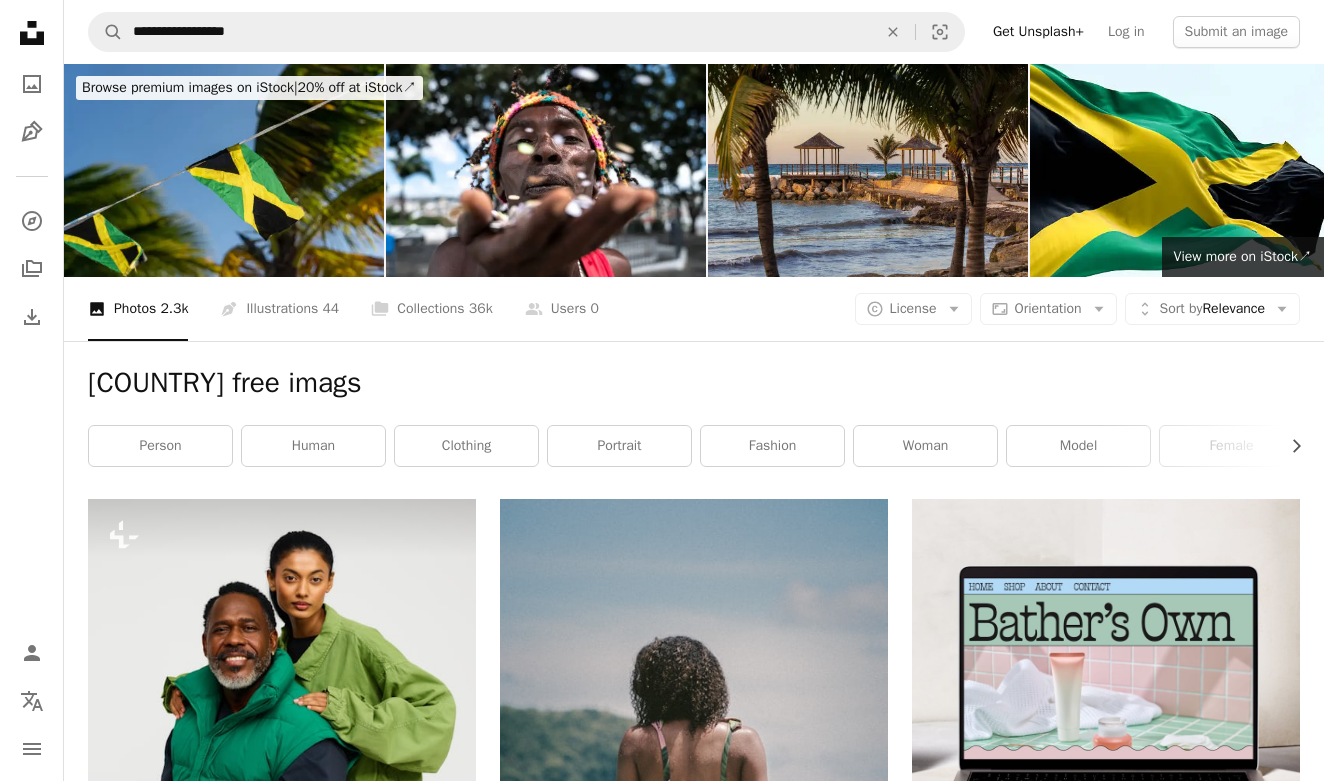 click on "**********" at bounding box center (694, 32) 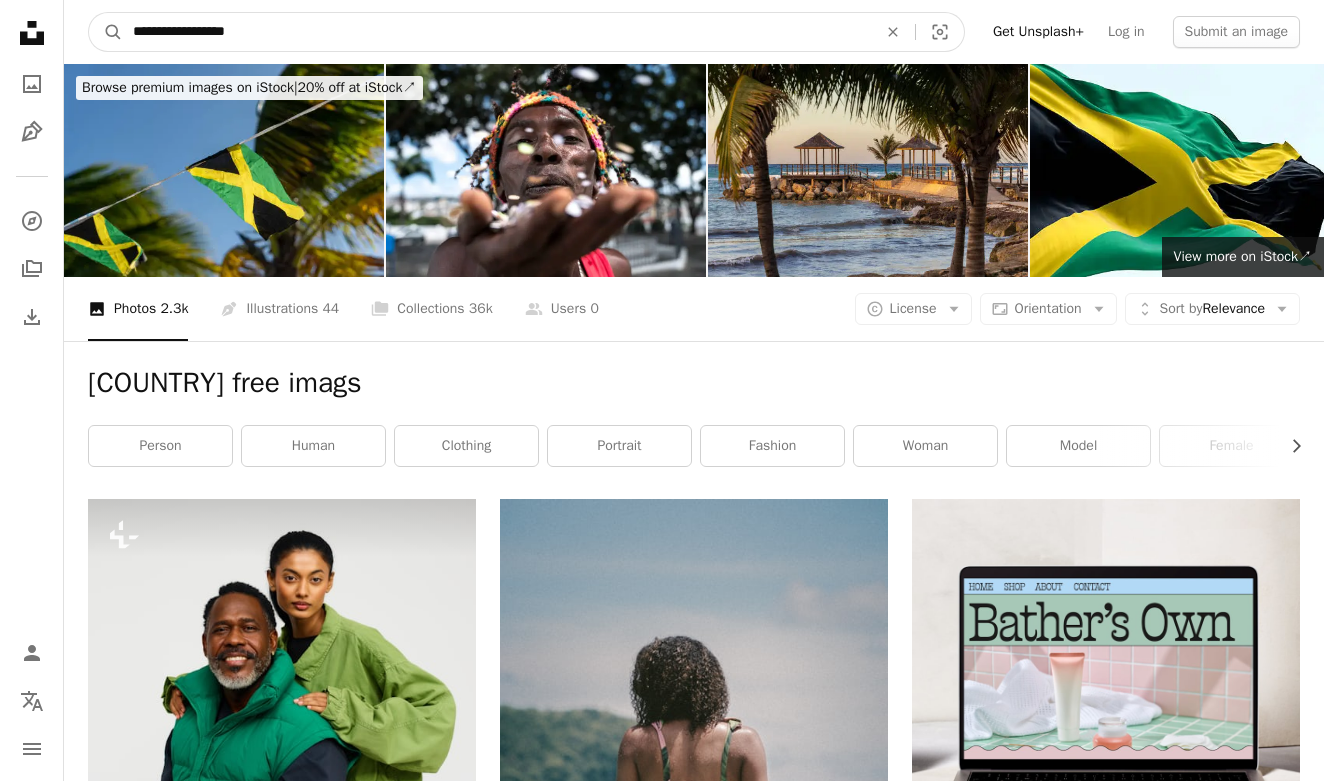 click on "**********" at bounding box center [497, 32] 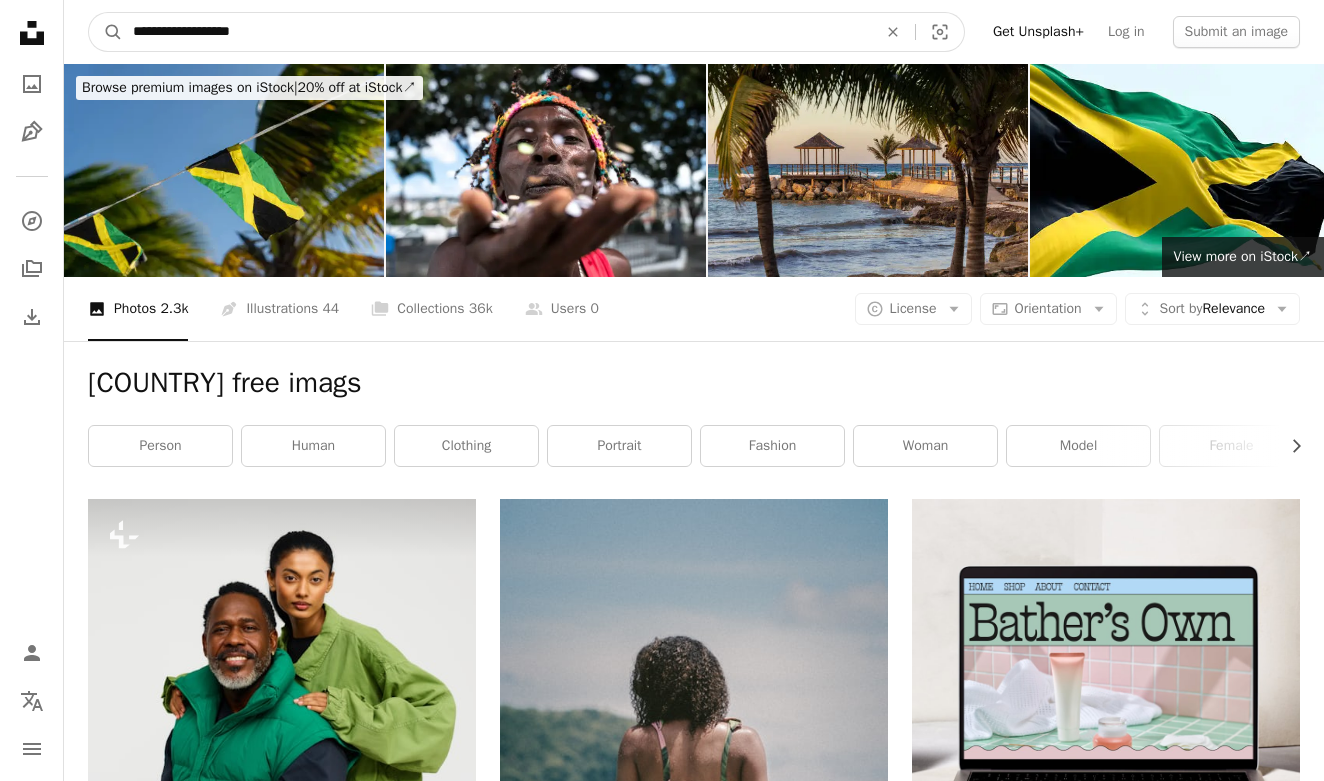 click on "A magnifying glass" at bounding box center [106, 32] 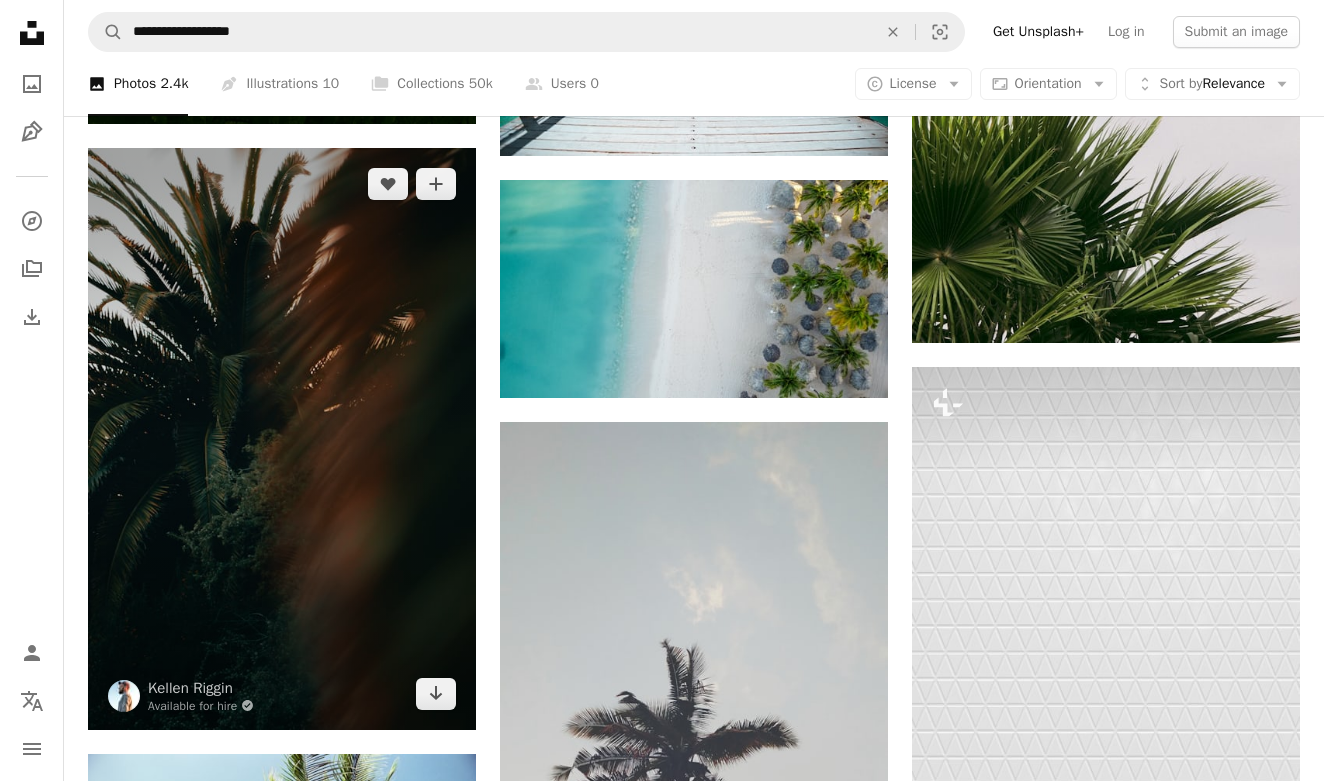 scroll, scrollTop: 1208, scrollLeft: 0, axis: vertical 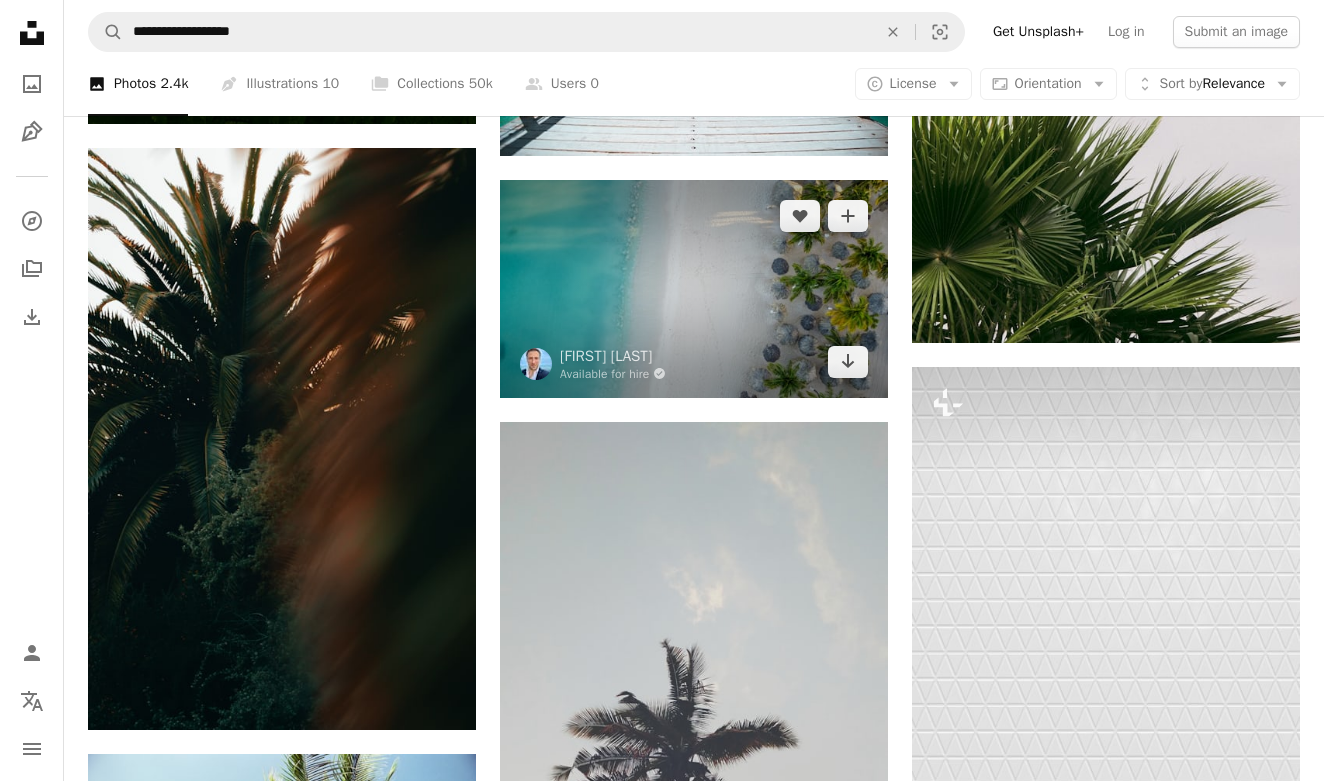 click at bounding box center [694, 289] 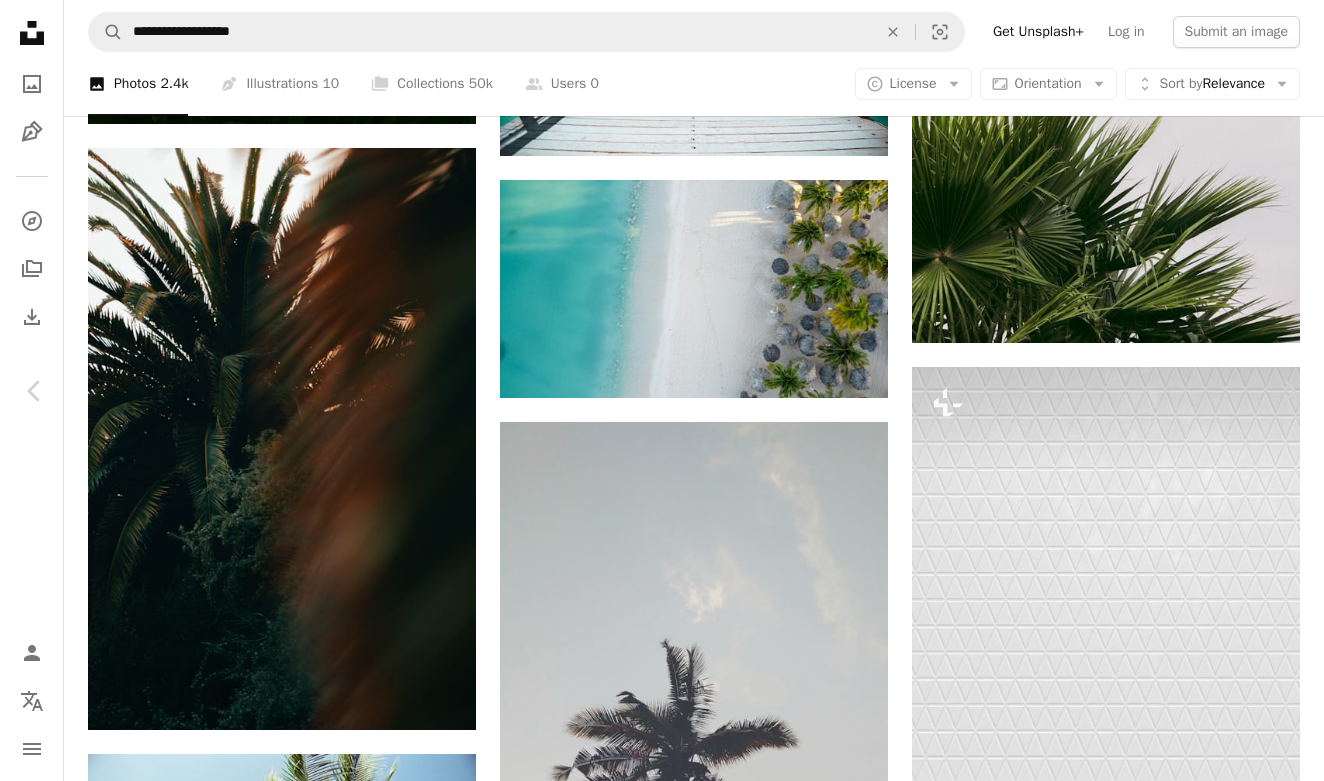 click on "Chevron down" 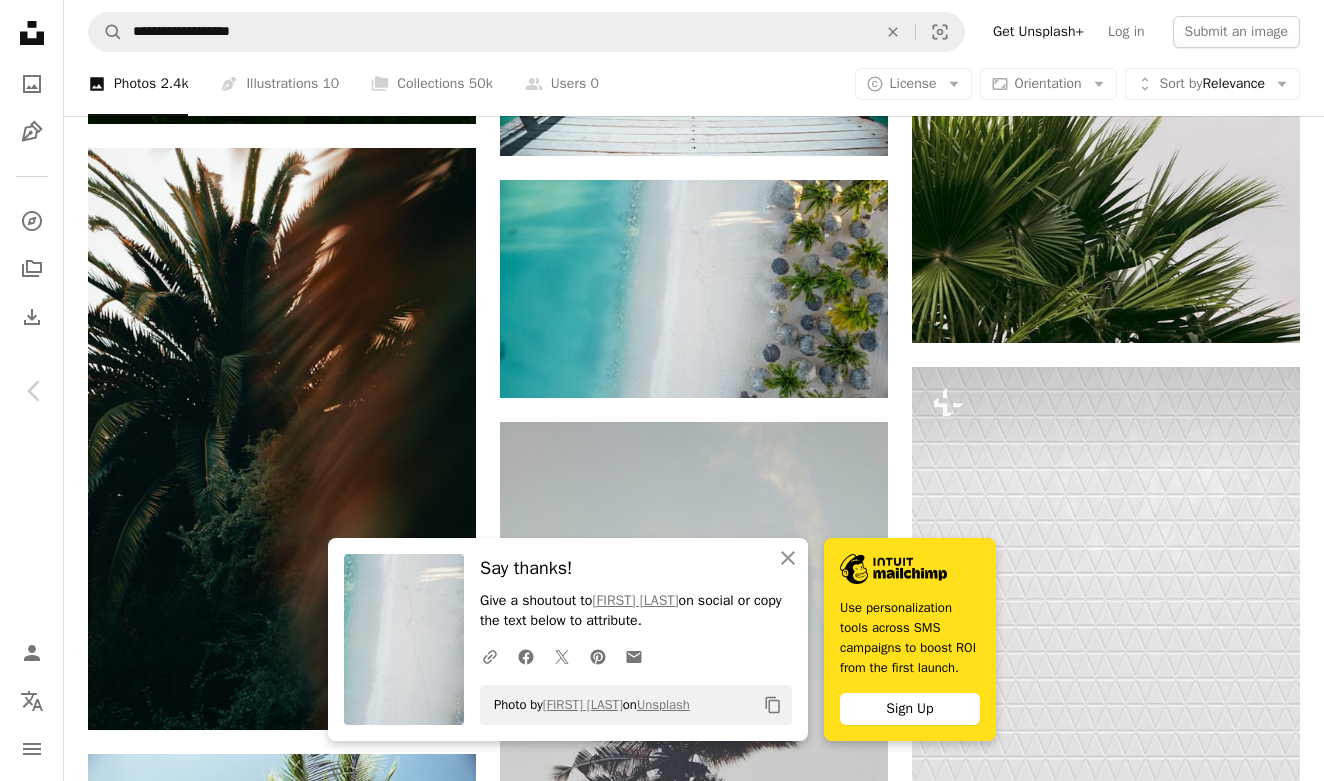 click on "An X shape" at bounding box center (20, 20) 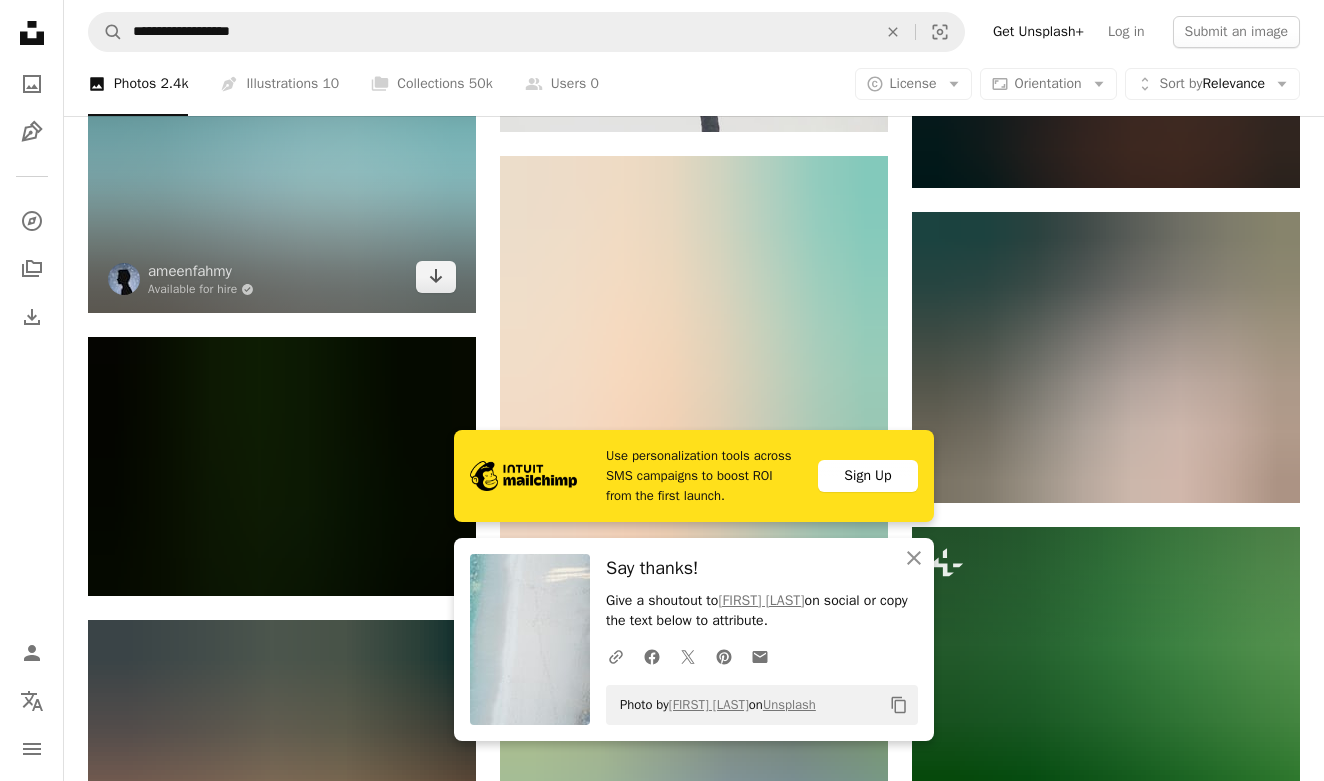 scroll, scrollTop: 2241, scrollLeft: 0, axis: vertical 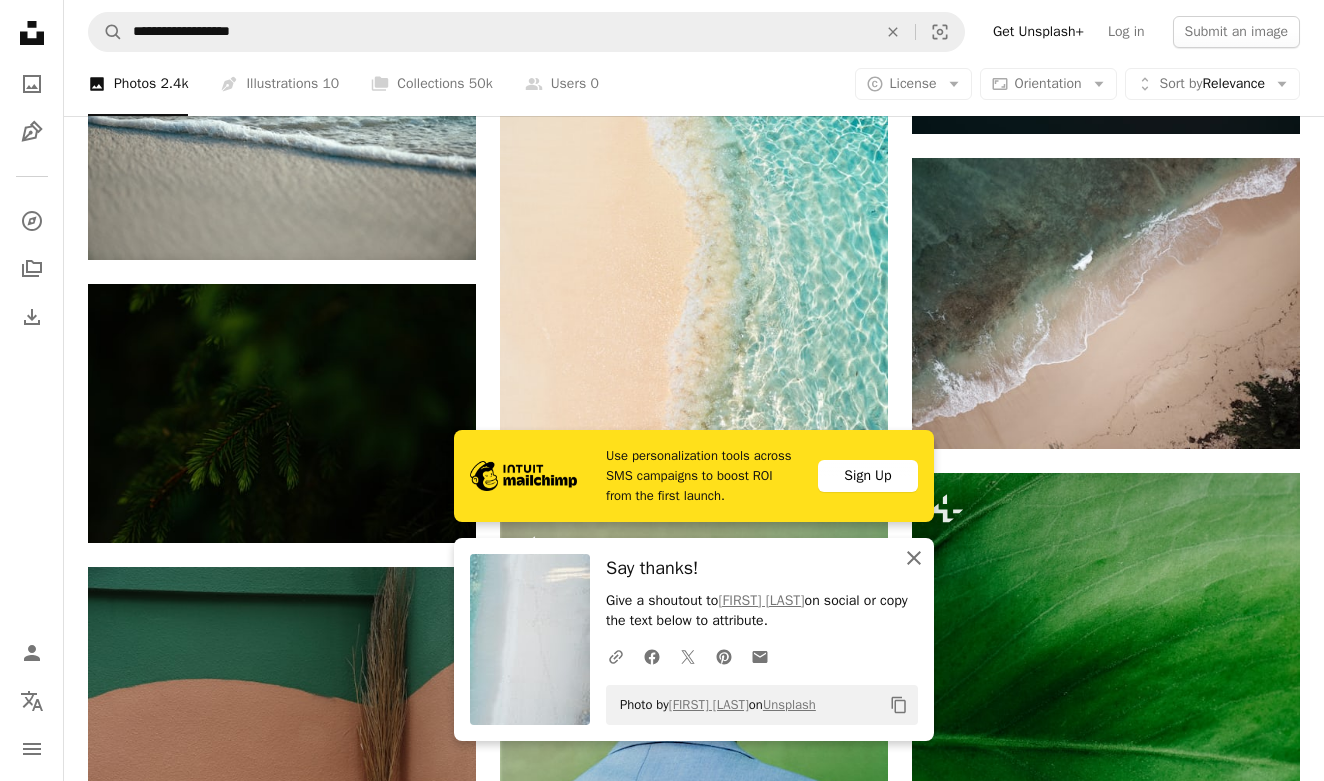 click on "An X shape" 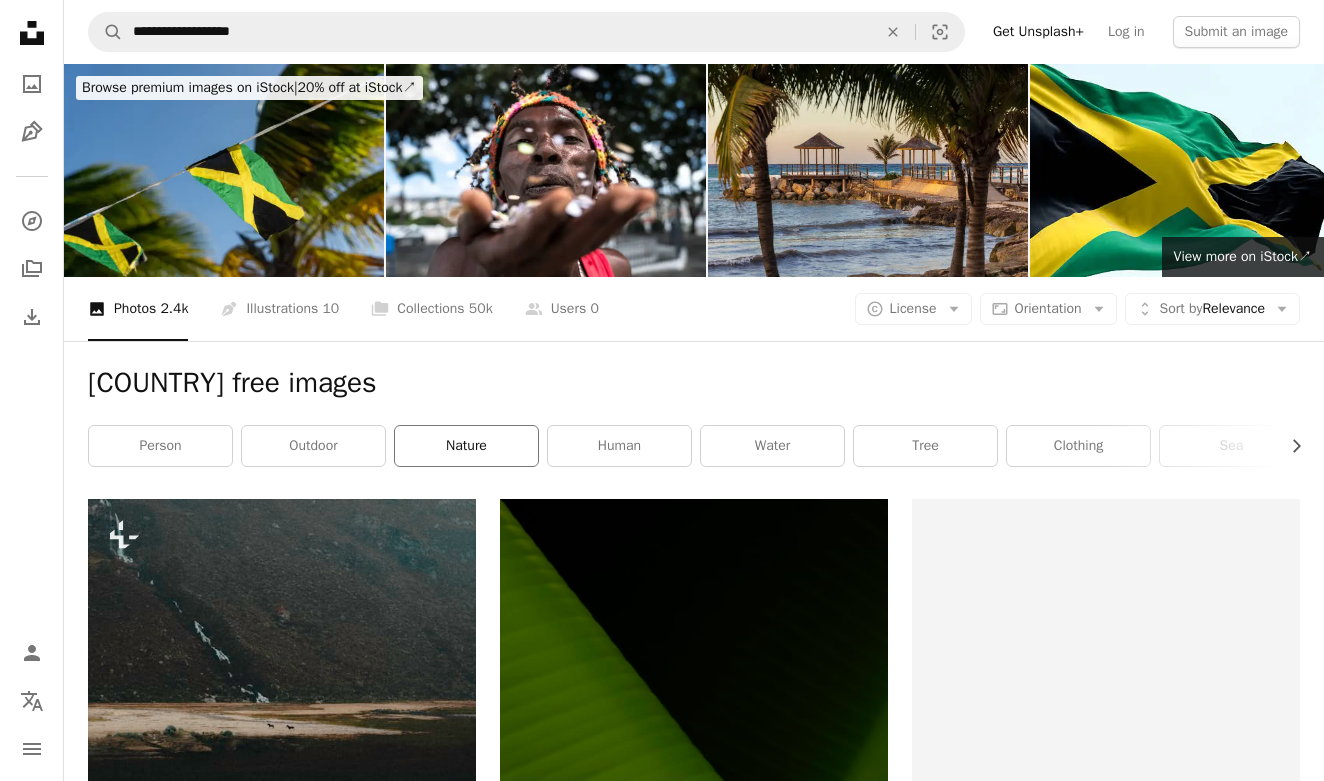 scroll, scrollTop: 0, scrollLeft: 0, axis: both 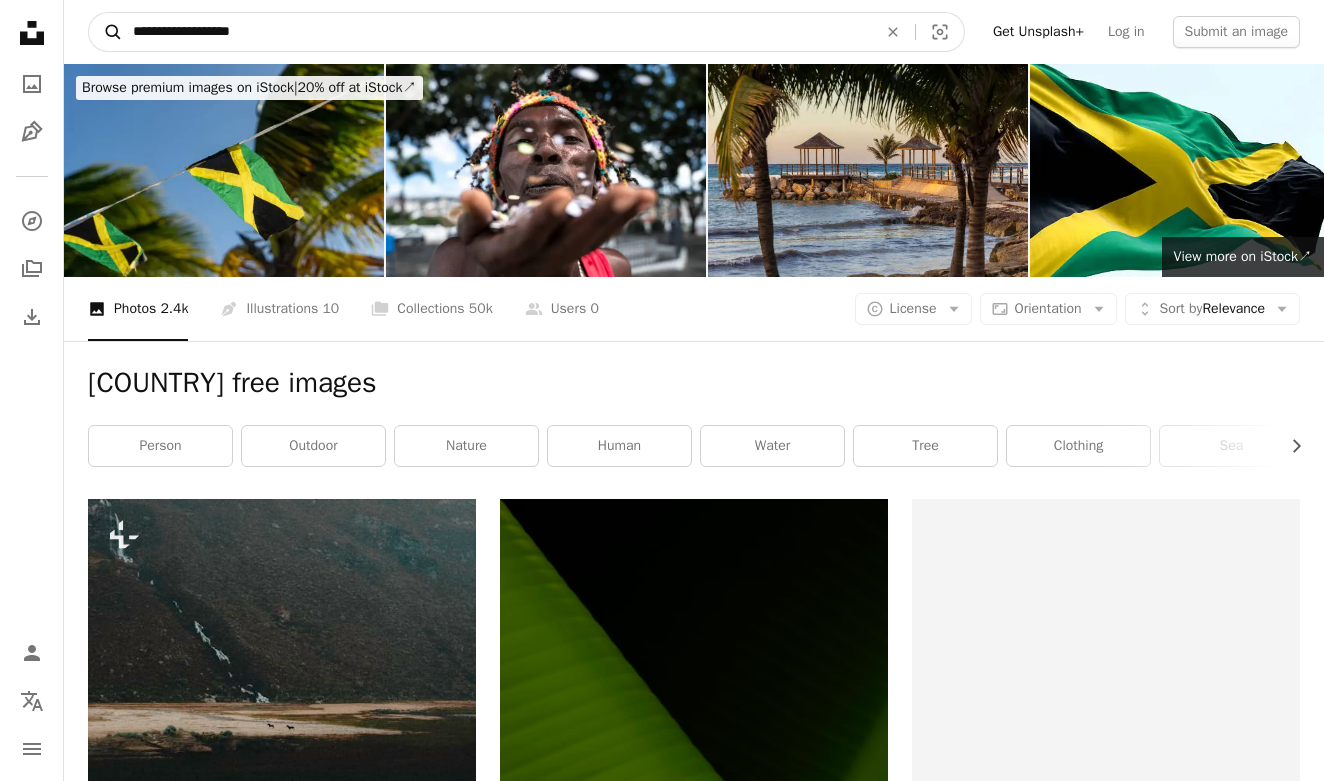 drag, startPoint x: 307, startPoint y: 32, endPoint x: 100, endPoint y: 29, distance: 207.02174 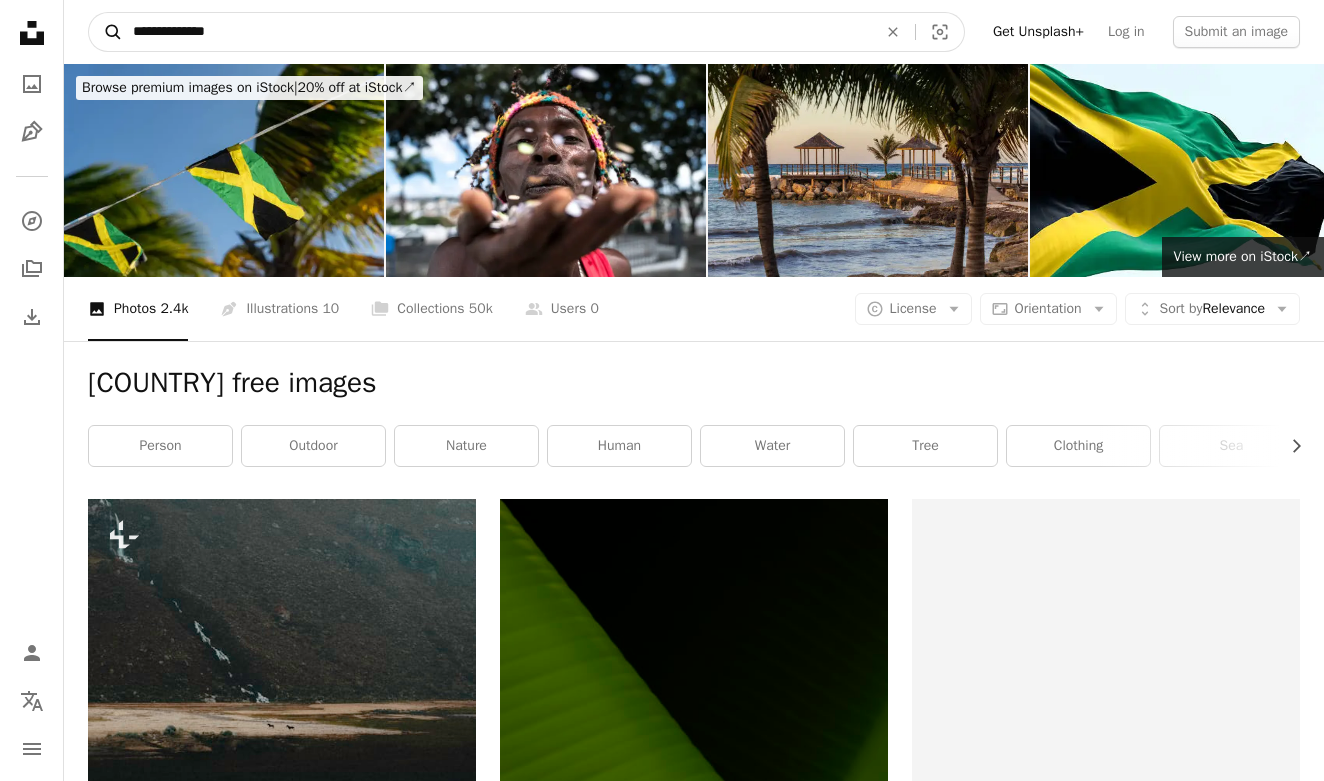 type on "**********" 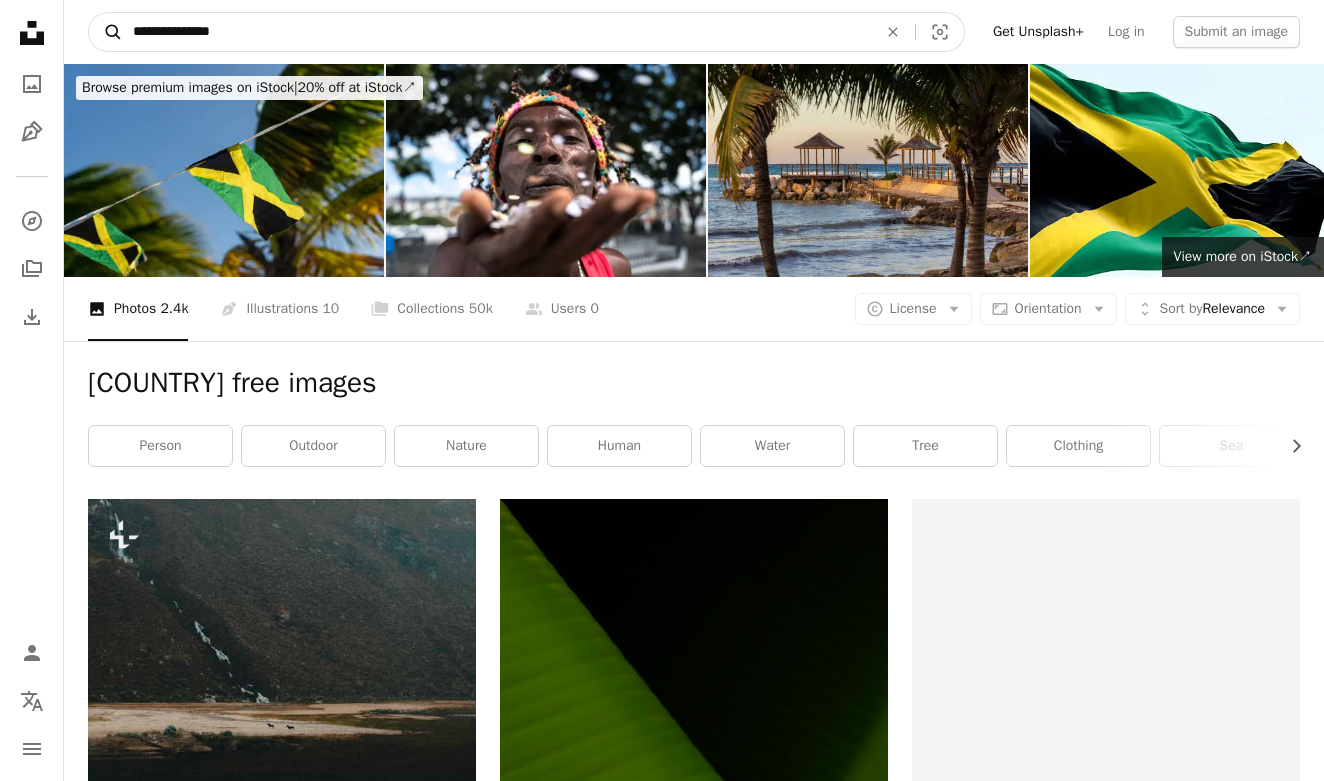 click on "A magnifying glass" at bounding box center [106, 32] 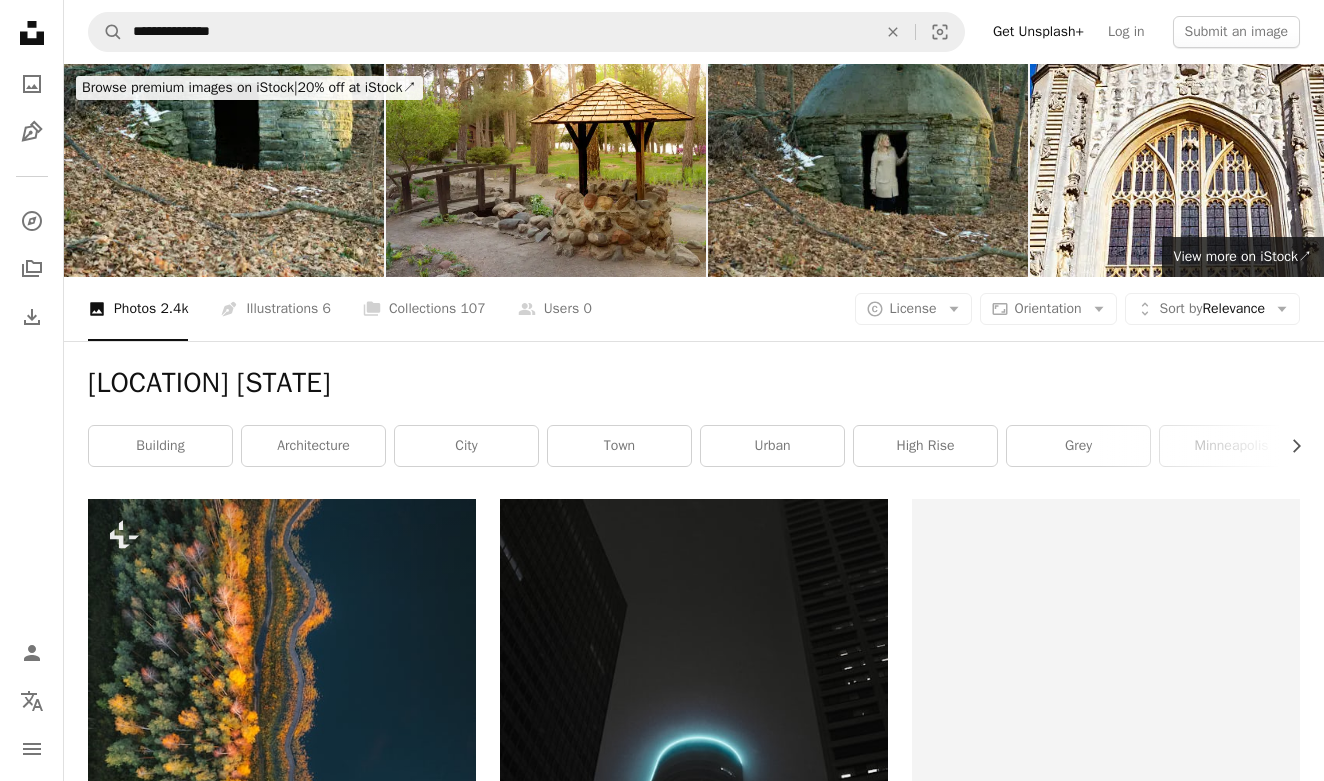 scroll, scrollTop: 0, scrollLeft: 0, axis: both 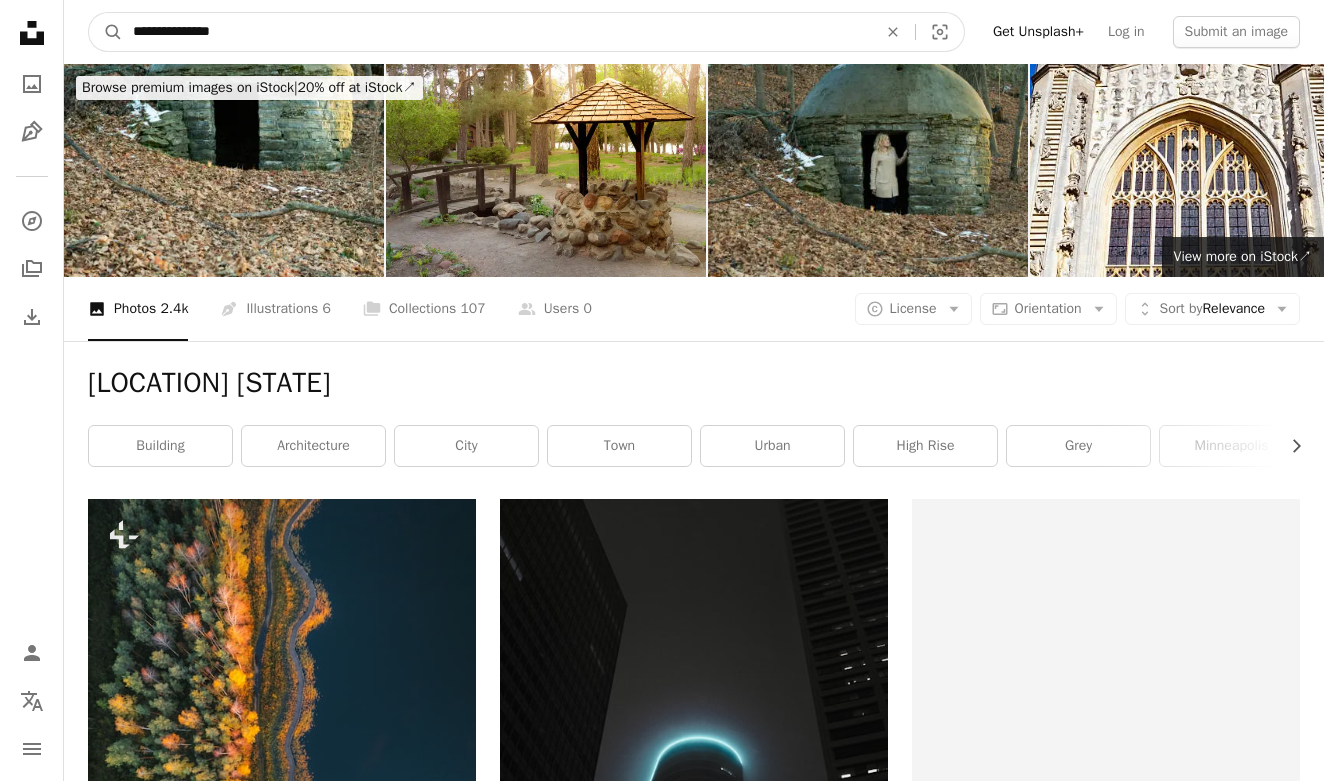 click on "**********" at bounding box center (497, 32) 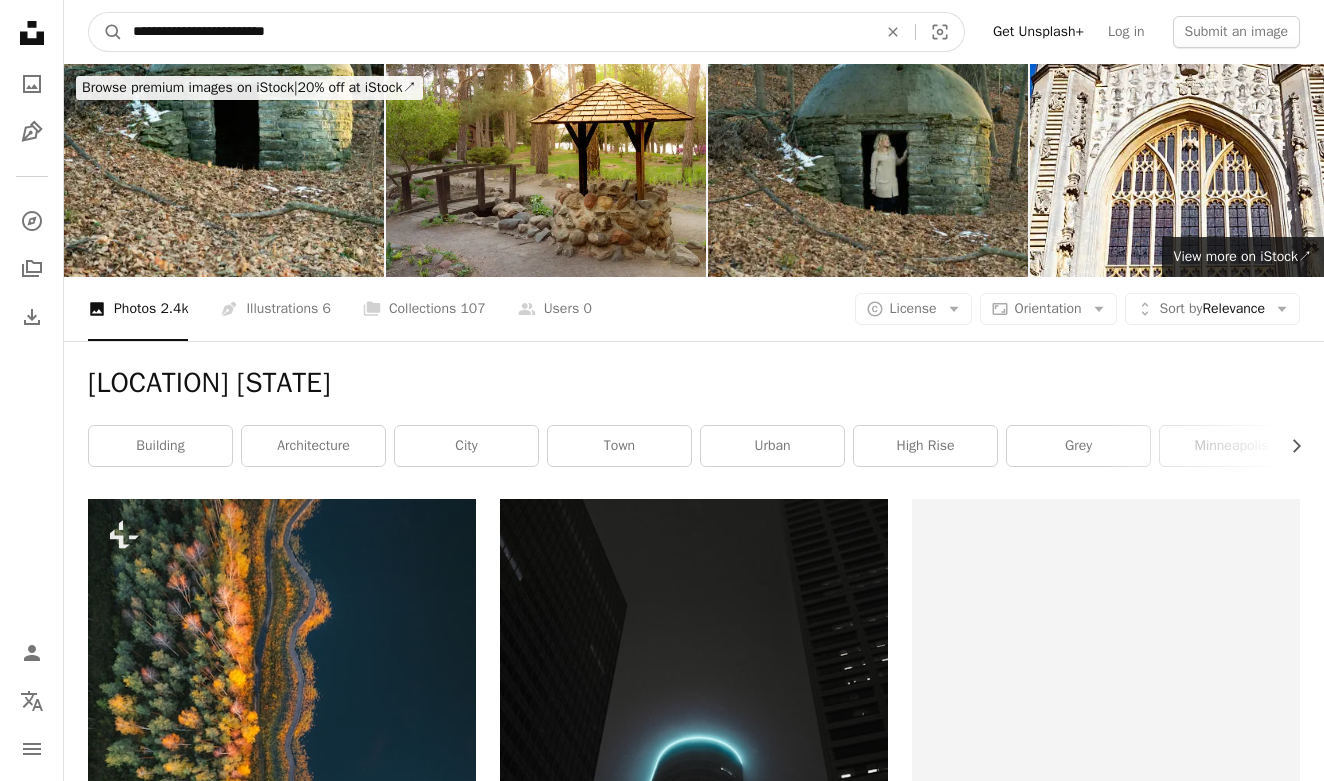 type on "**********" 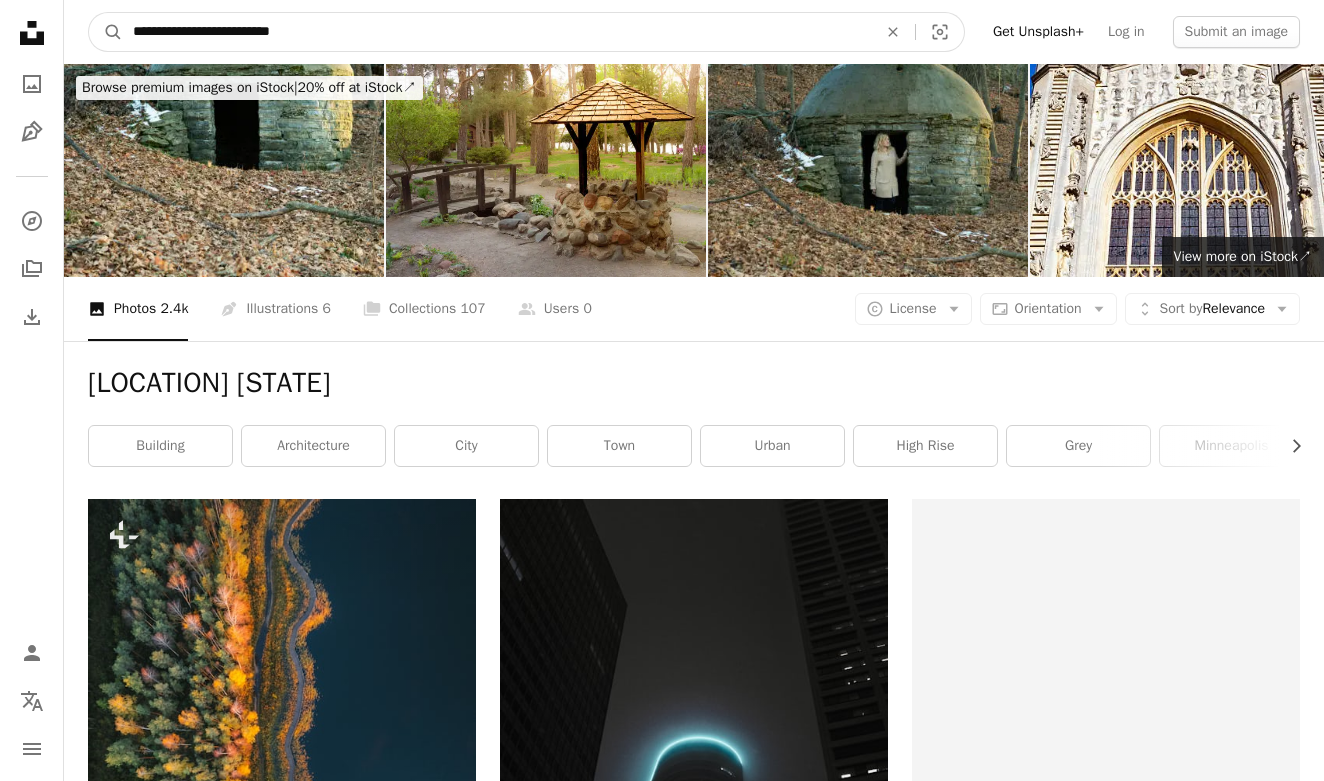 click on "A magnifying glass" at bounding box center (106, 32) 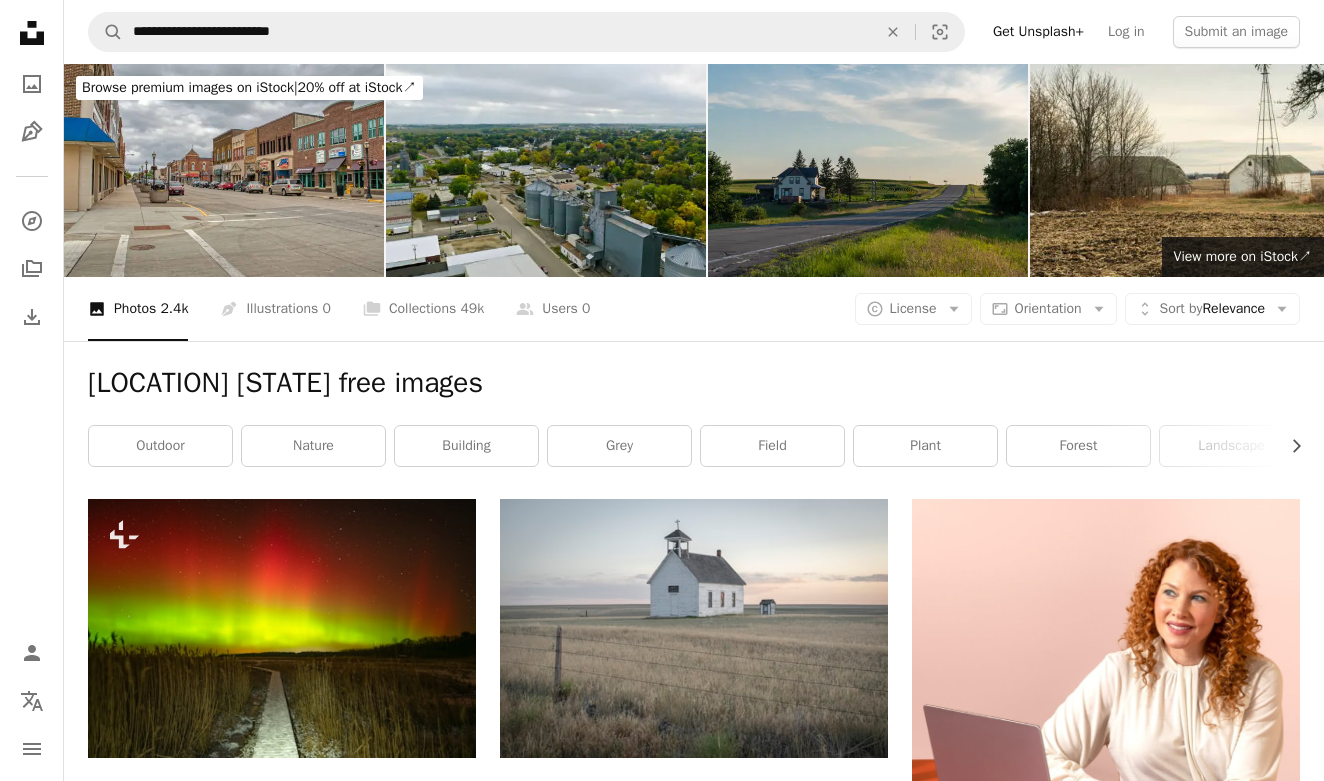 scroll, scrollTop: 0, scrollLeft: 0, axis: both 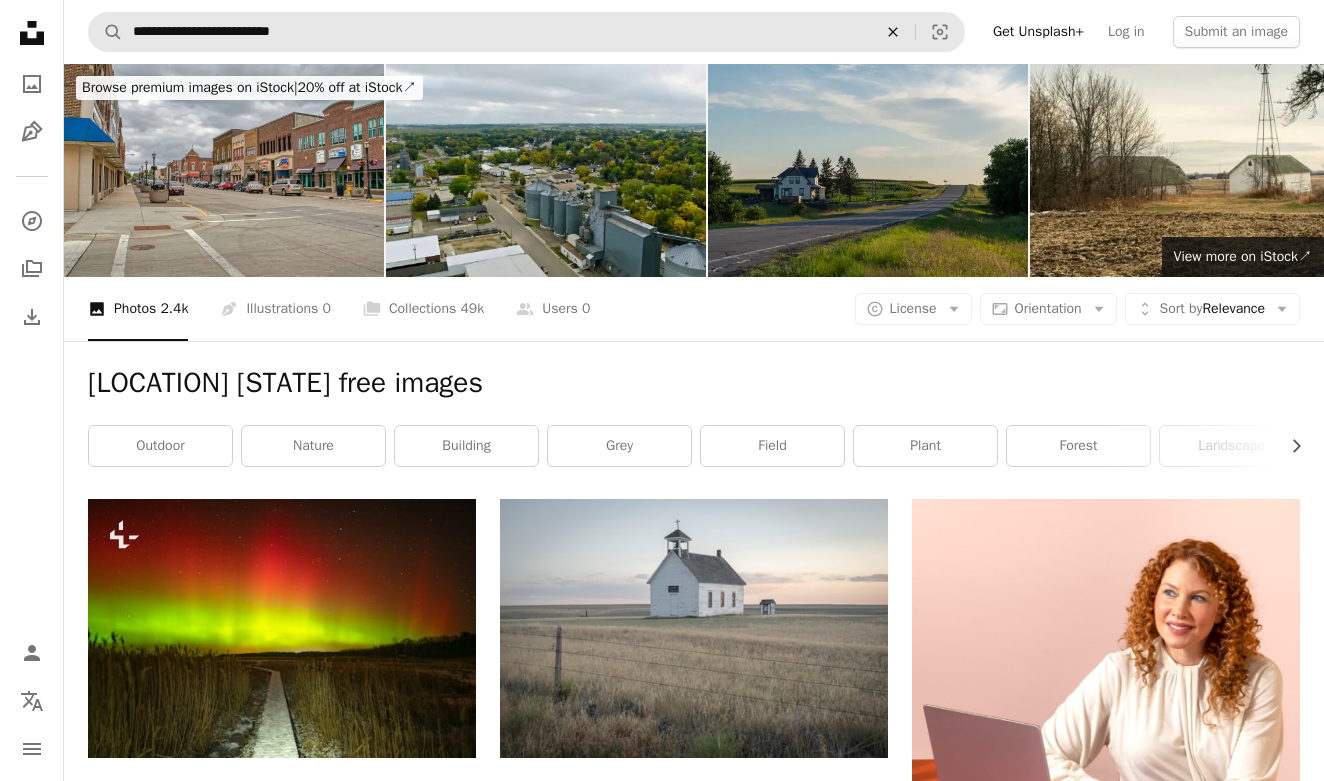click 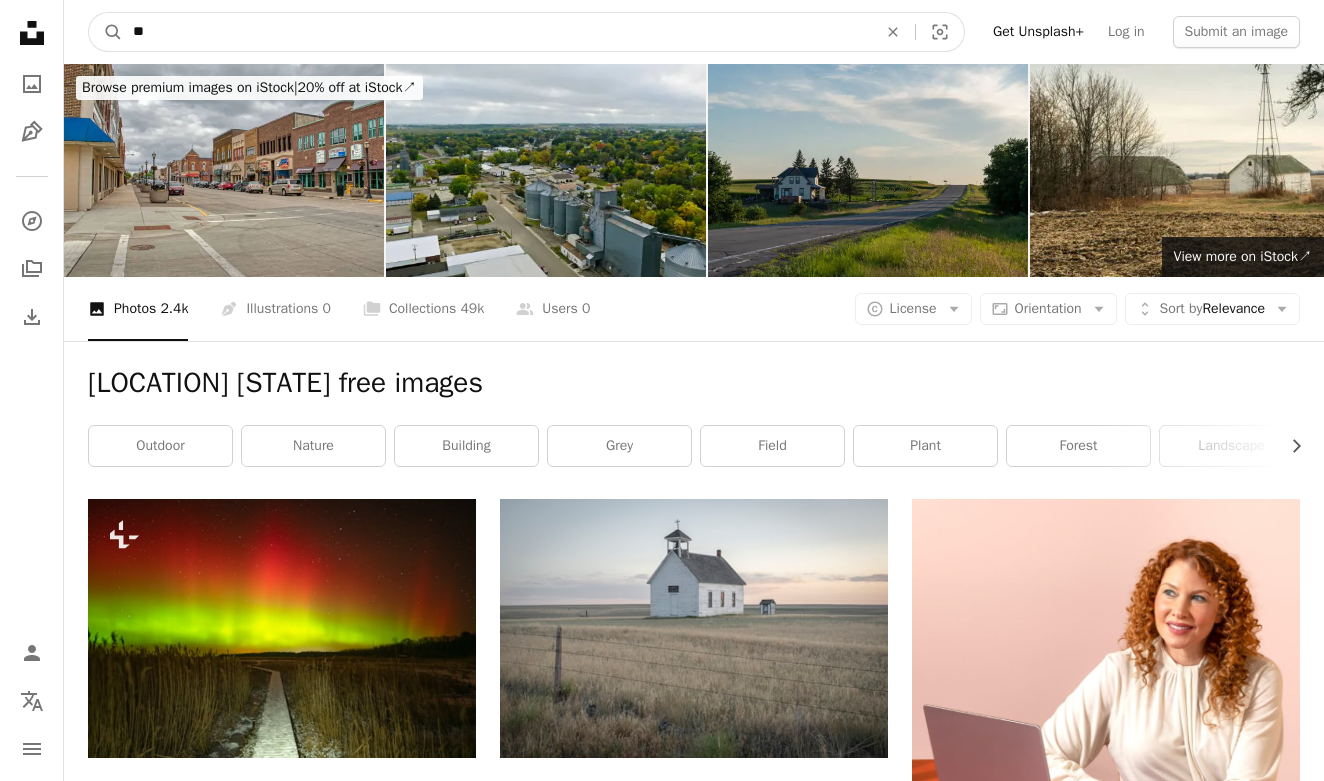 type on "*" 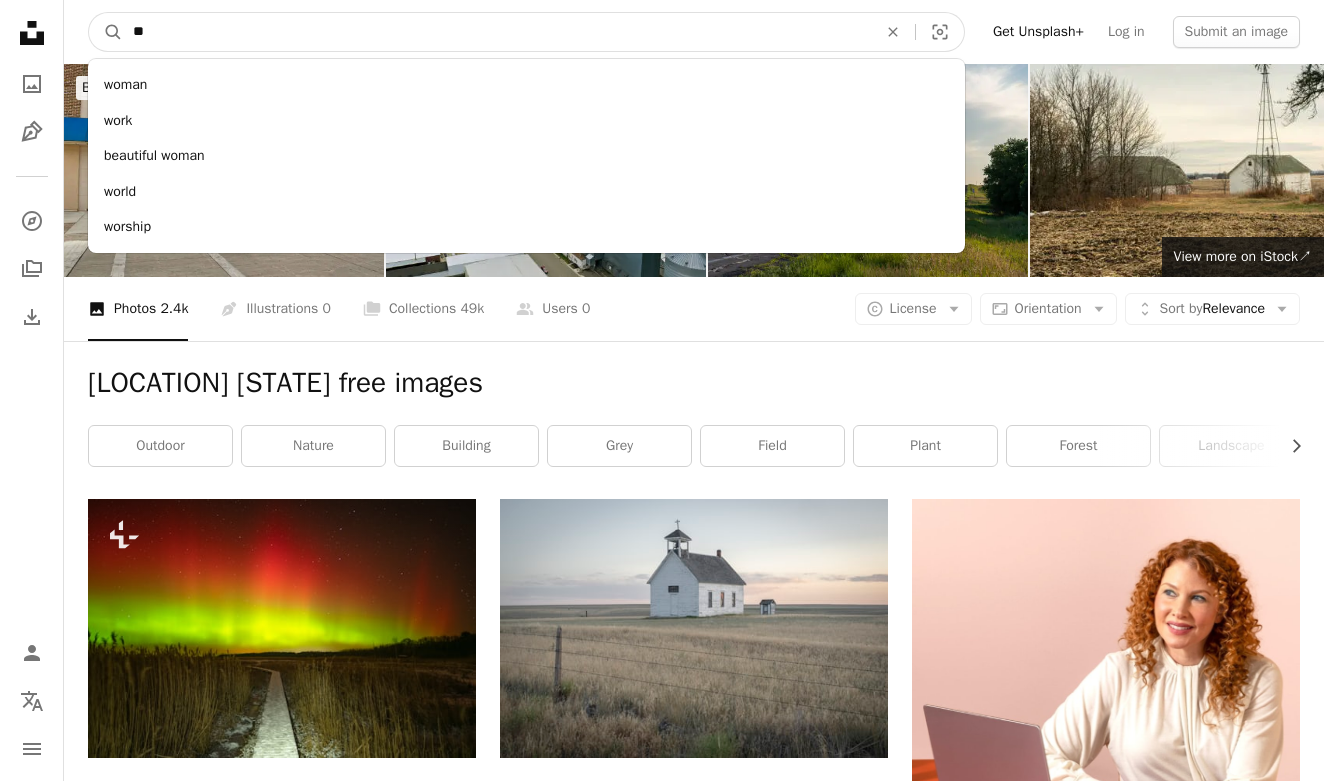 type on "*" 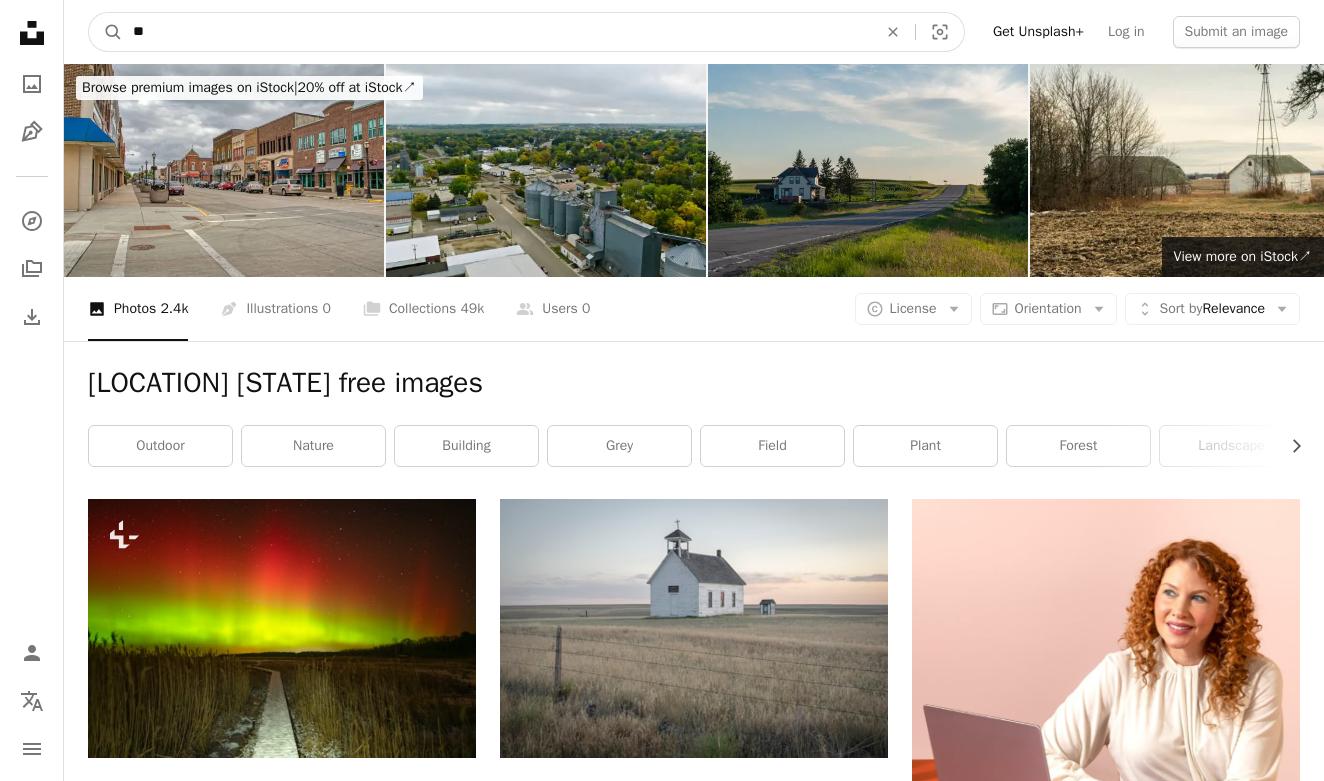 type on "*" 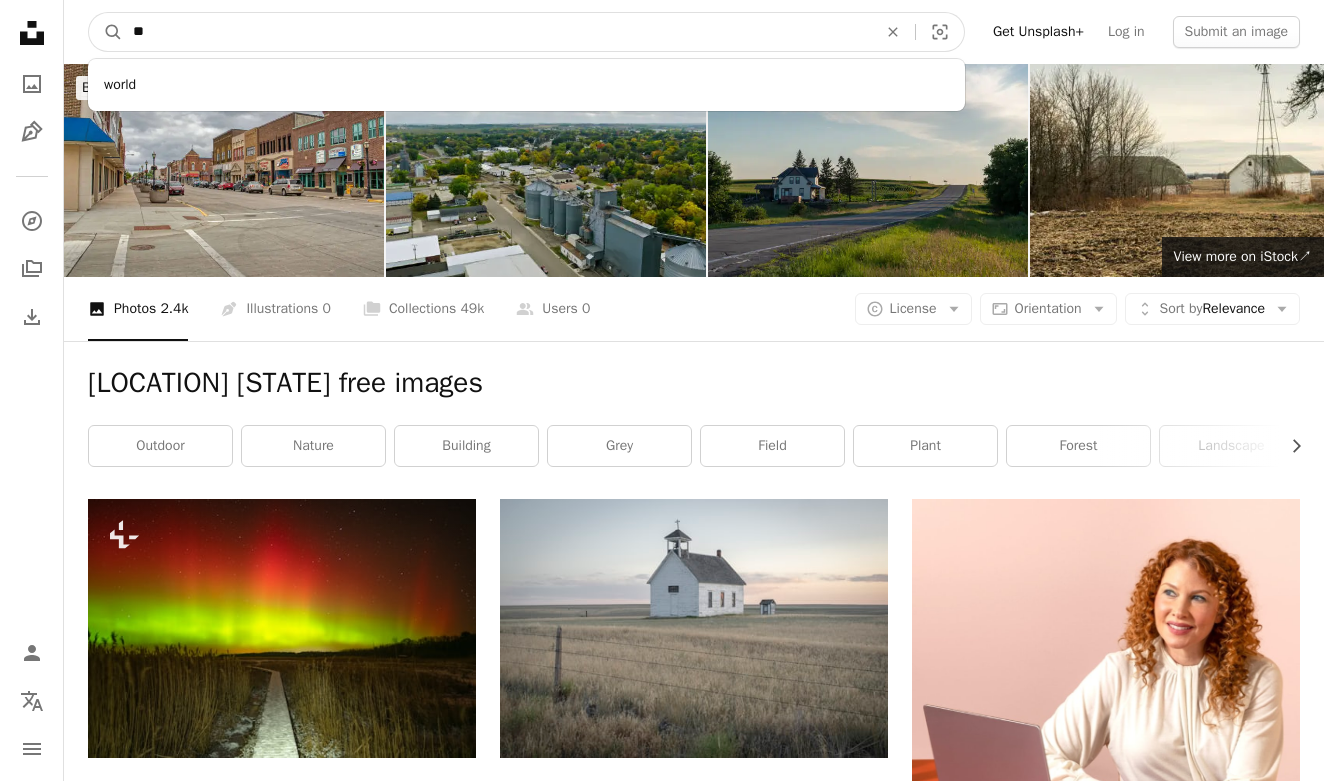 type on "*" 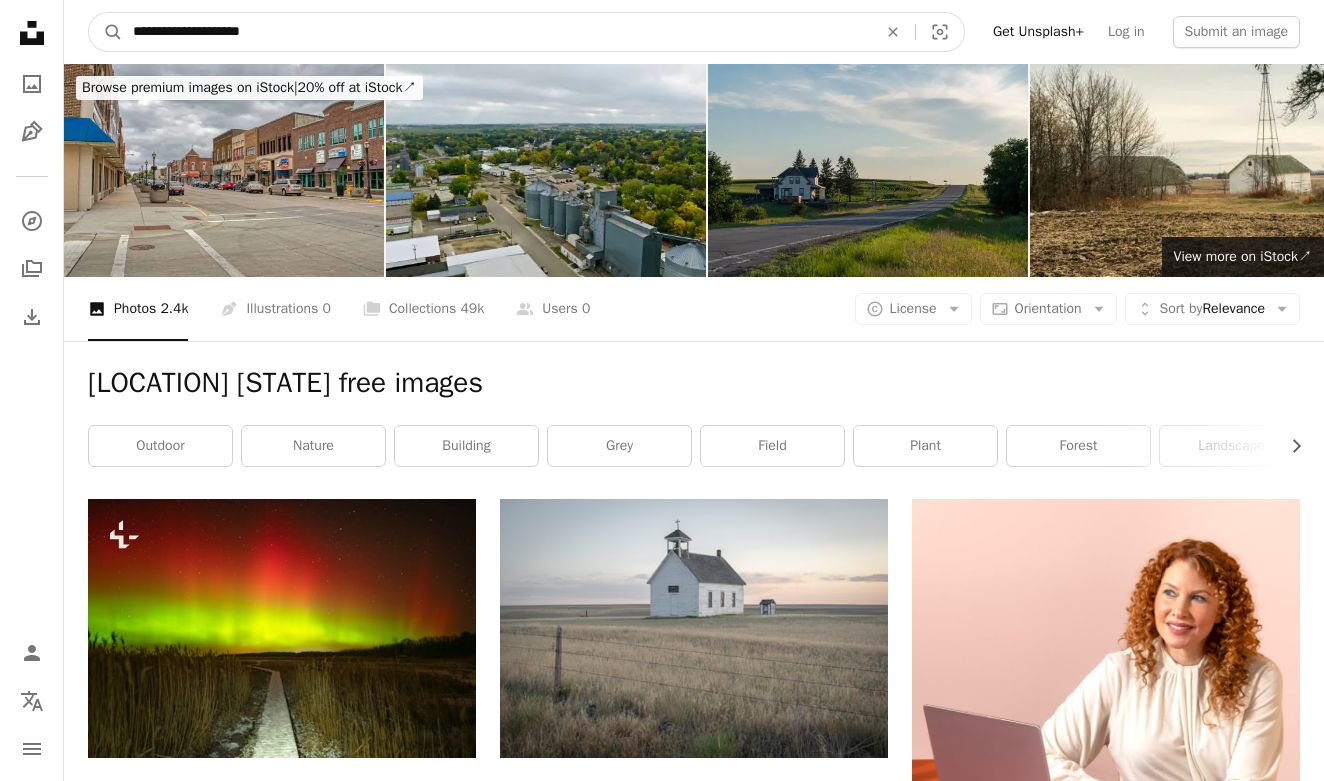 type on "**********" 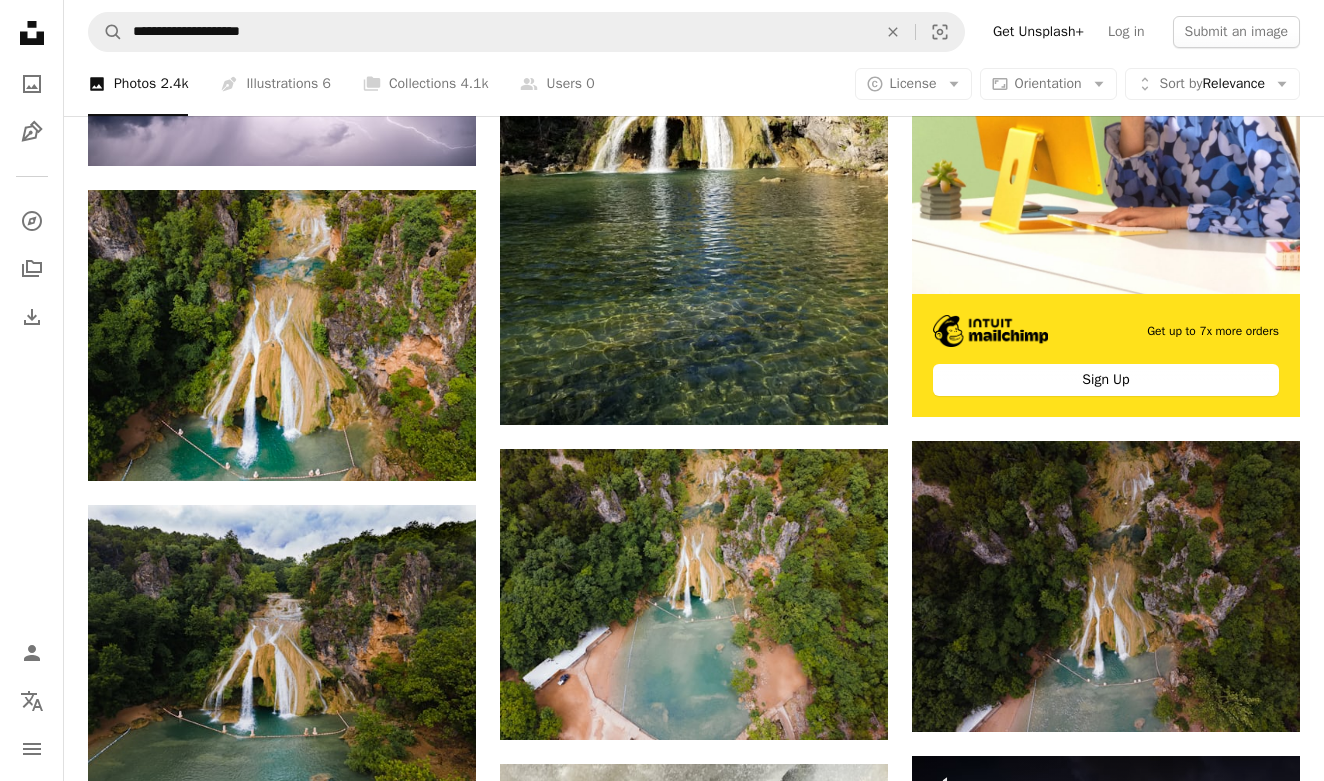 scroll, scrollTop: 700, scrollLeft: 0, axis: vertical 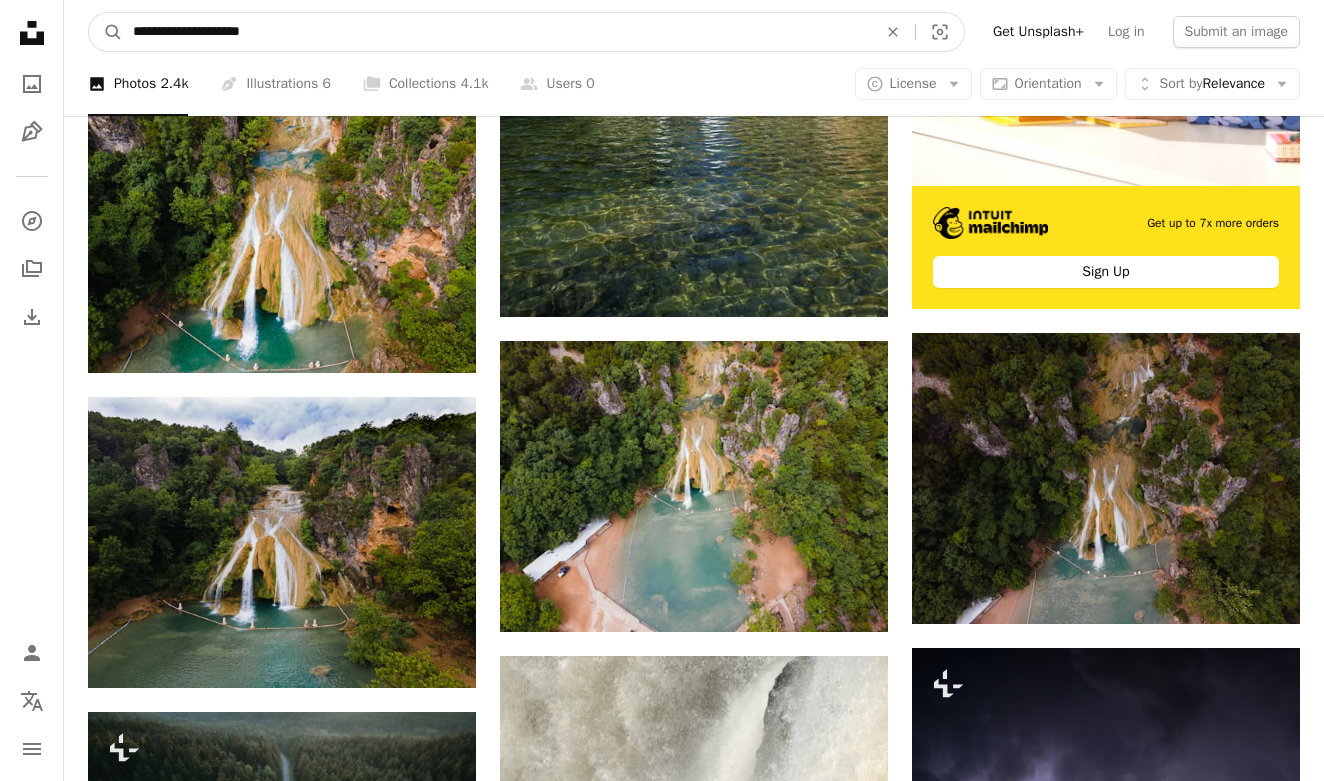click on "**********" at bounding box center [497, 32] 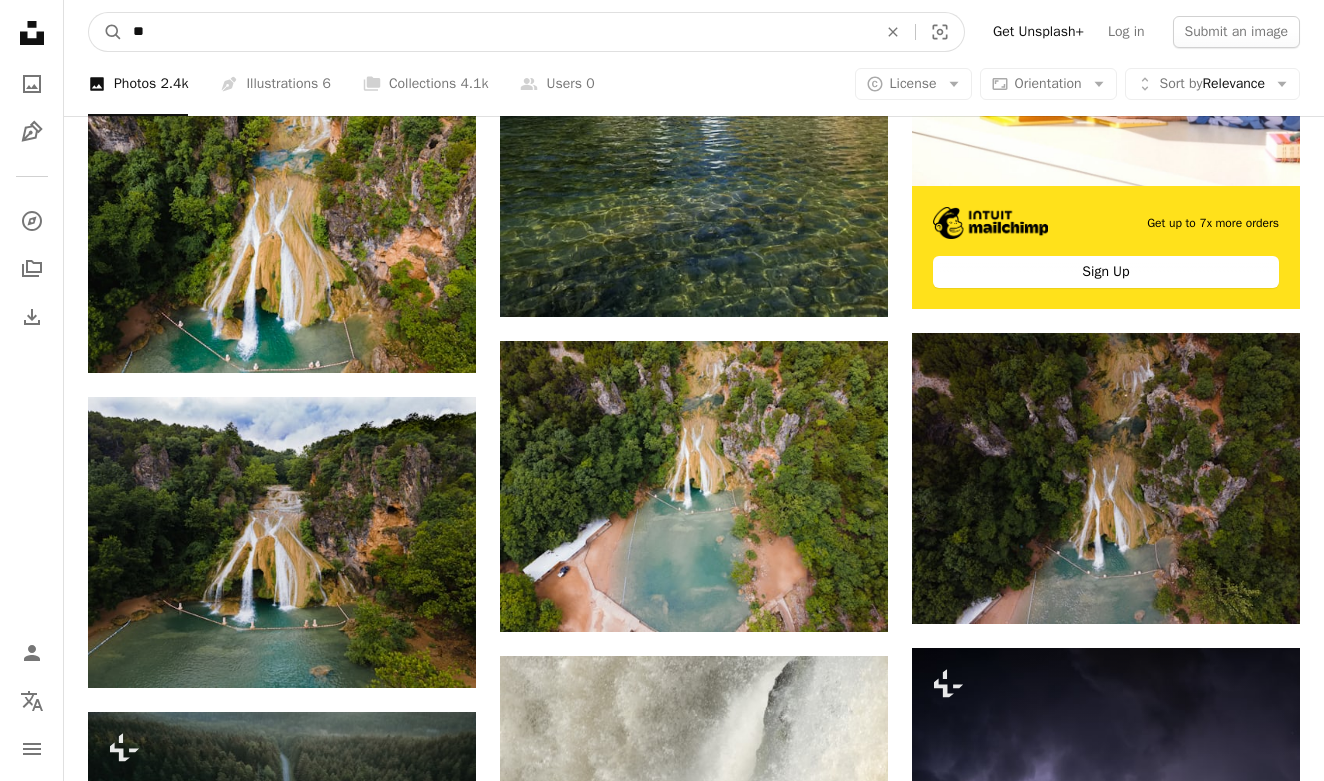 type on "*" 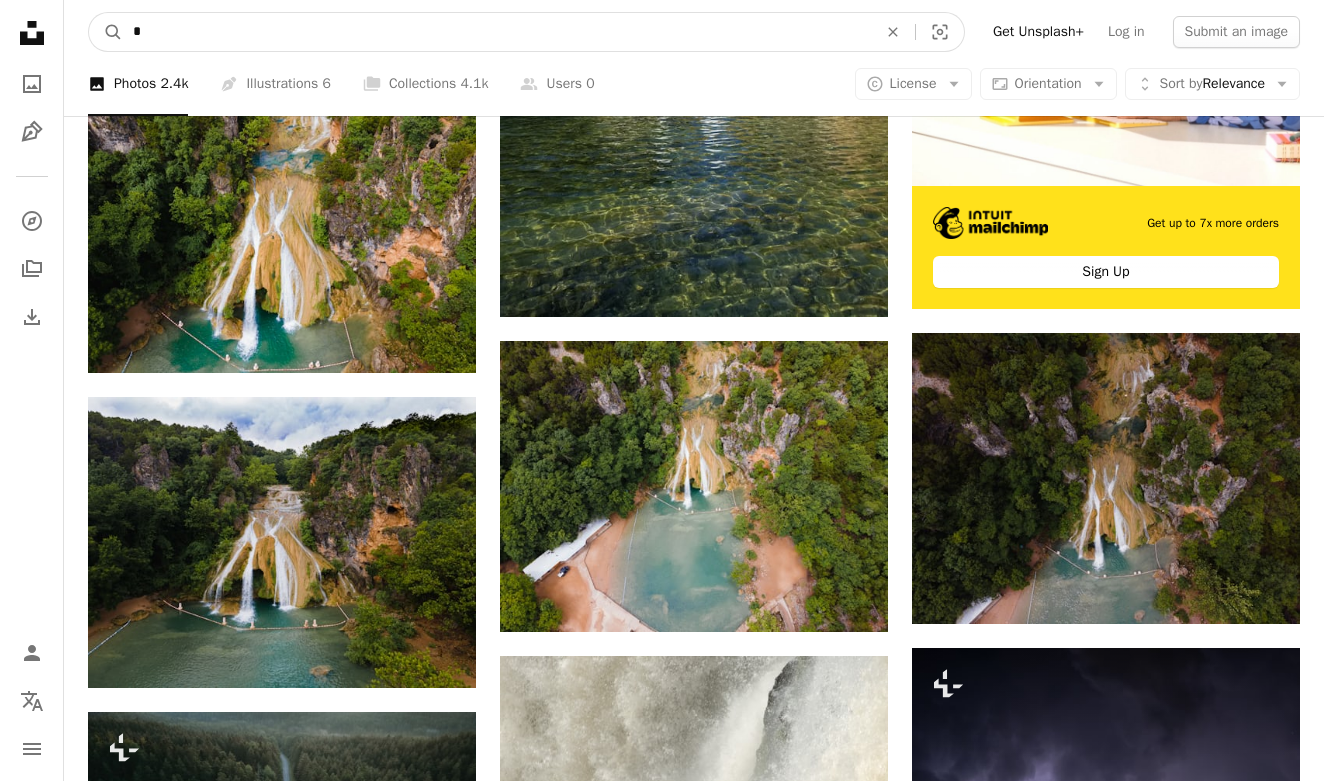 type 